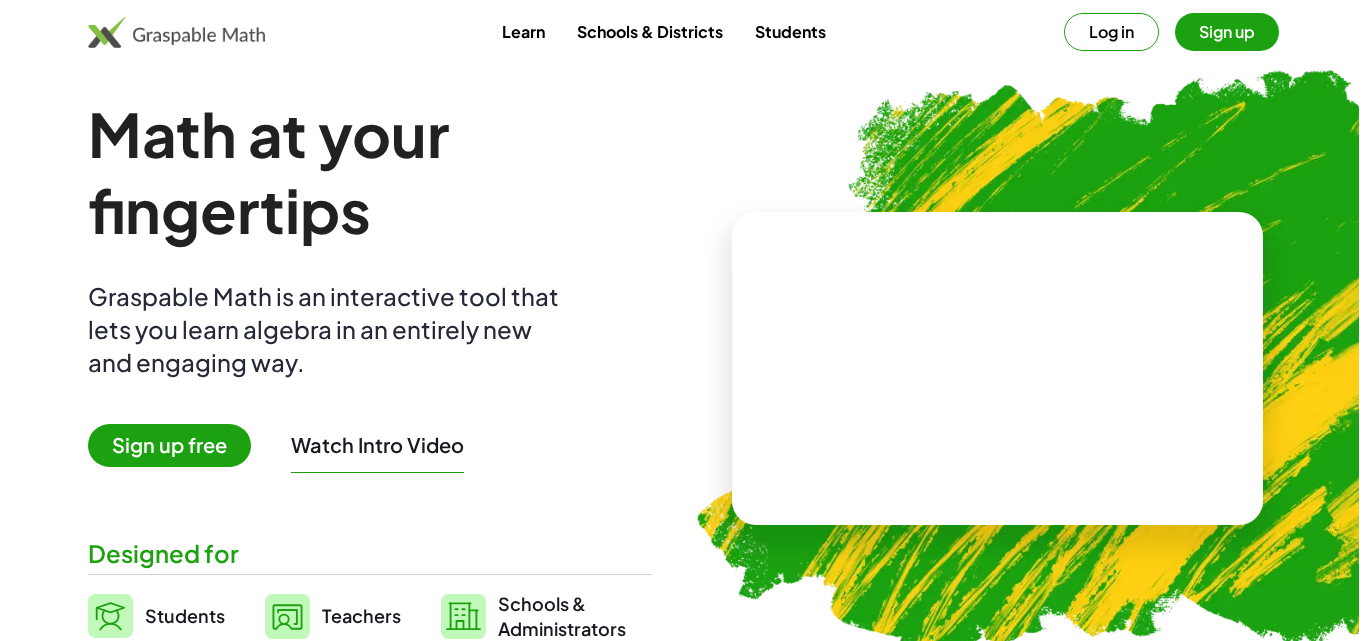 scroll, scrollTop: 0, scrollLeft: 0, axis: both 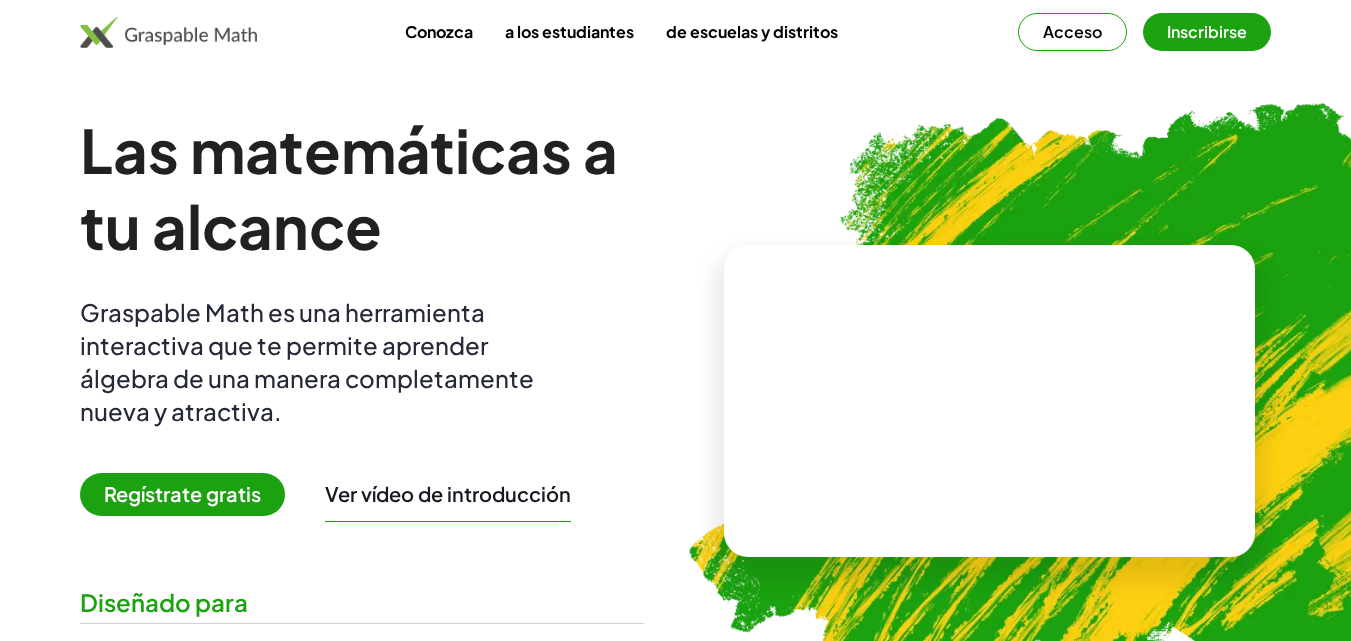 click on "Regístrate gratis" at bounding box center (182, 494) 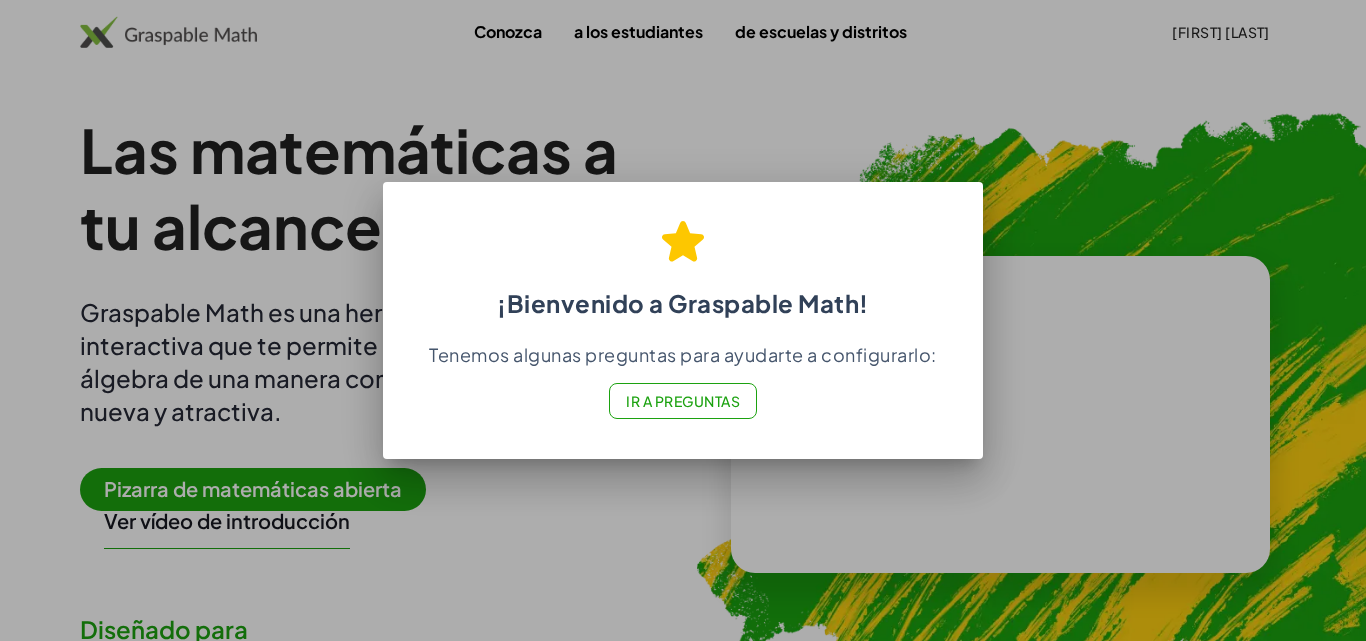 click on "Ir a Preguntas" at bounding box center (683, 401) 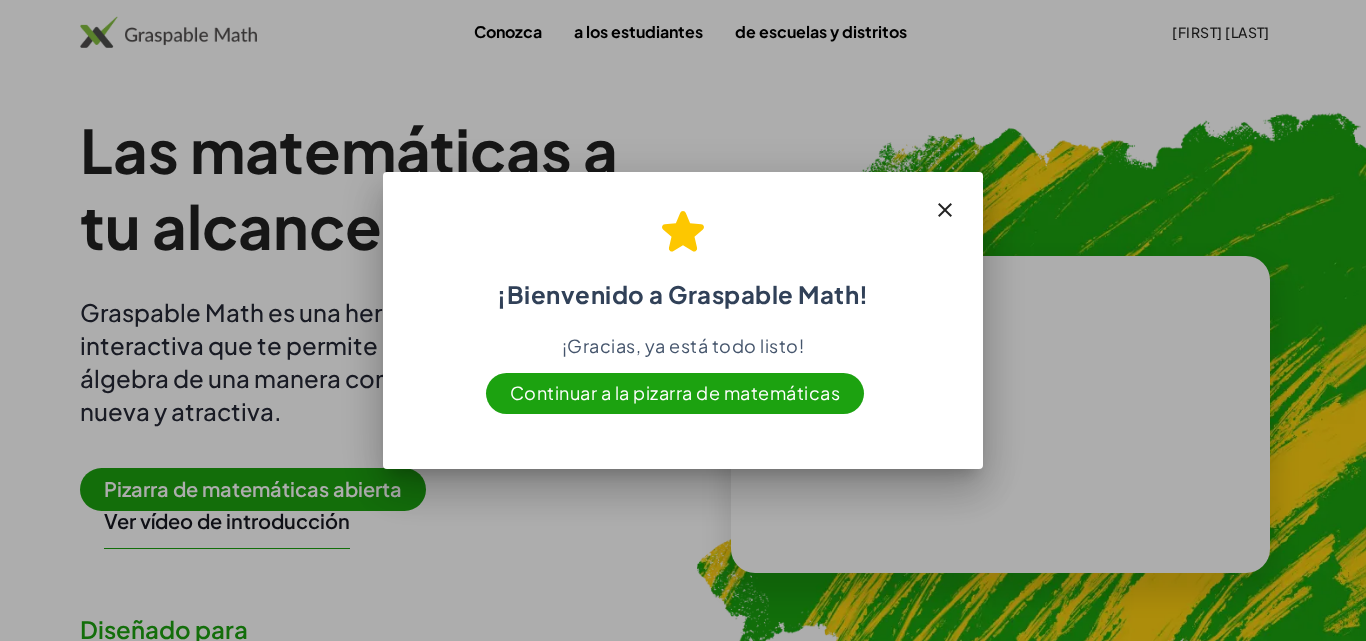 click on "Continuar a la pizarra de matemáticas" at bounding box center [675, 393] 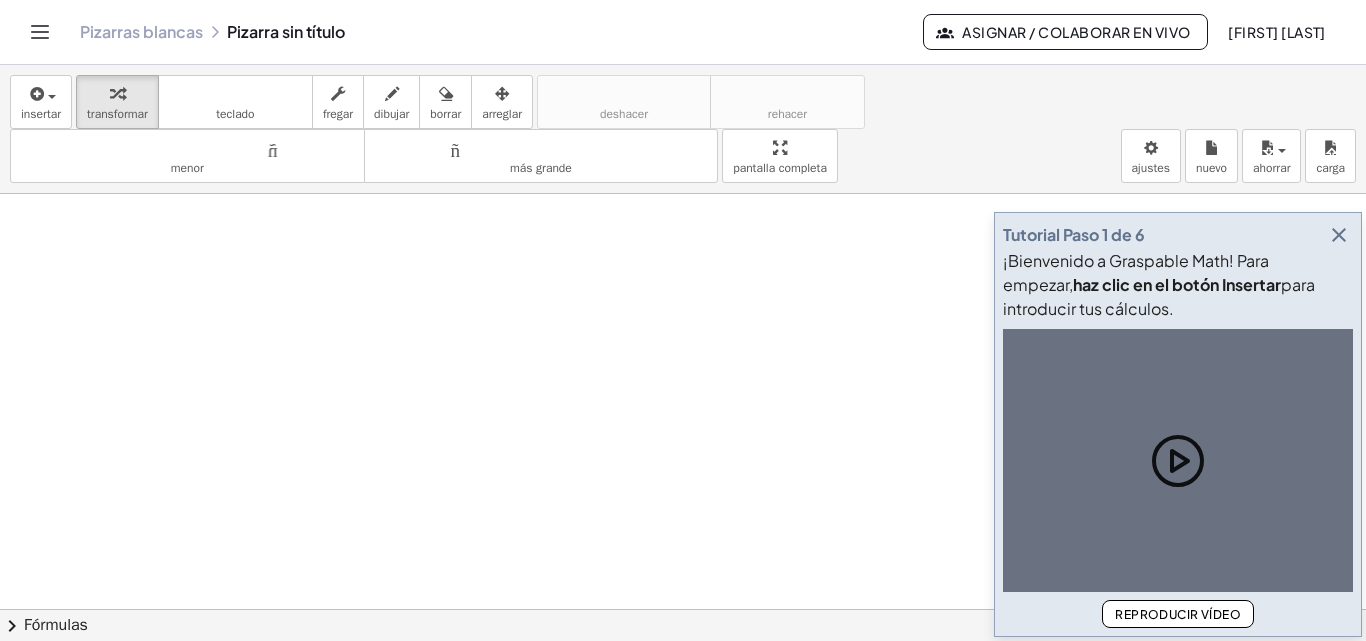 scroll, scrollTop: 33, scrollLeft: 0, axis: vertical 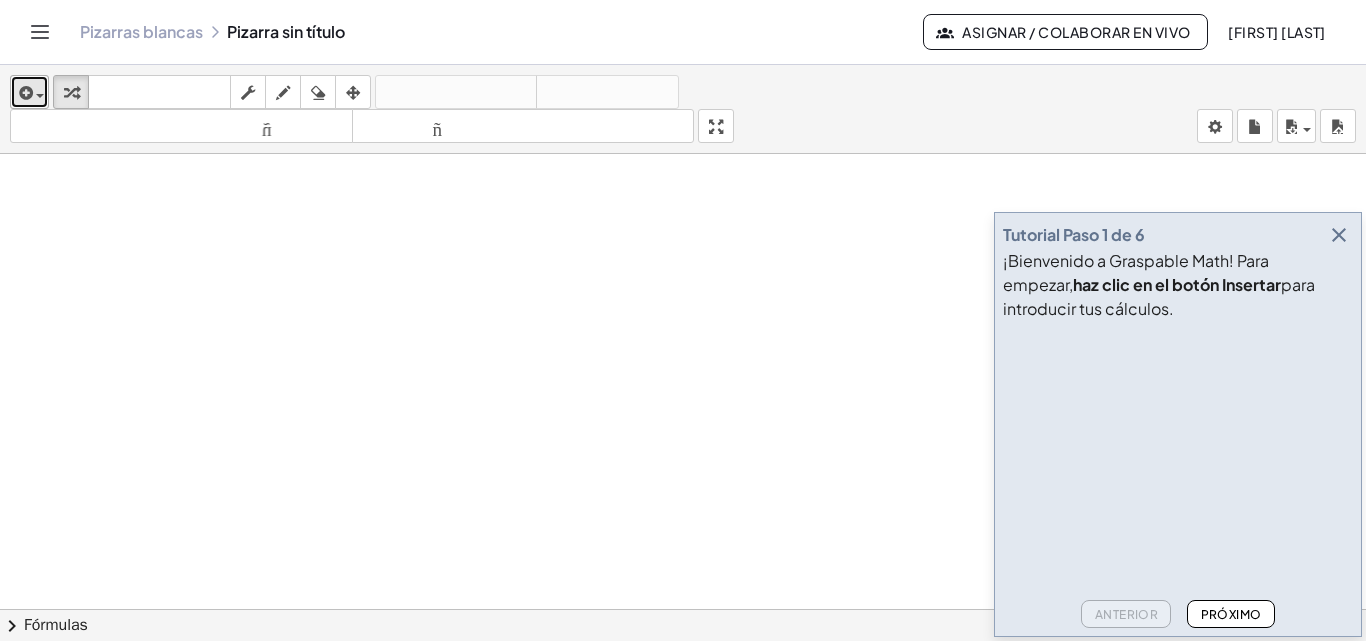 click at bounding box center [24, 93] 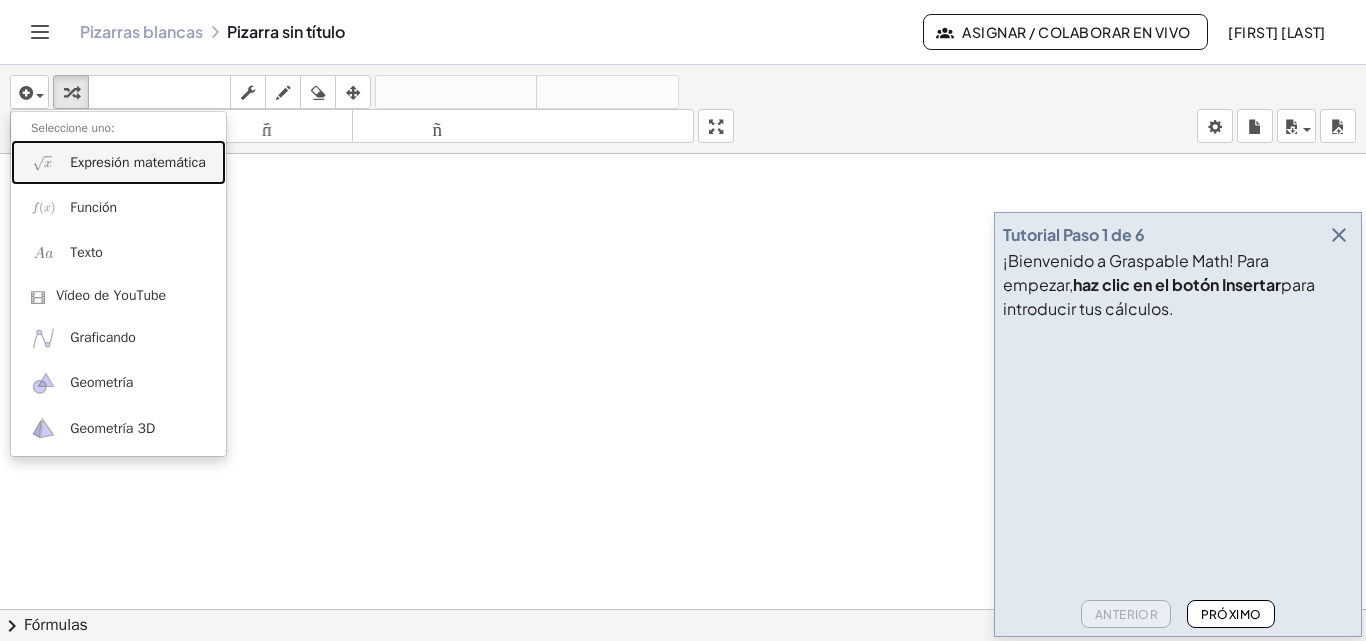 click on "Expresión matemática" at bounding box center [138, 162] 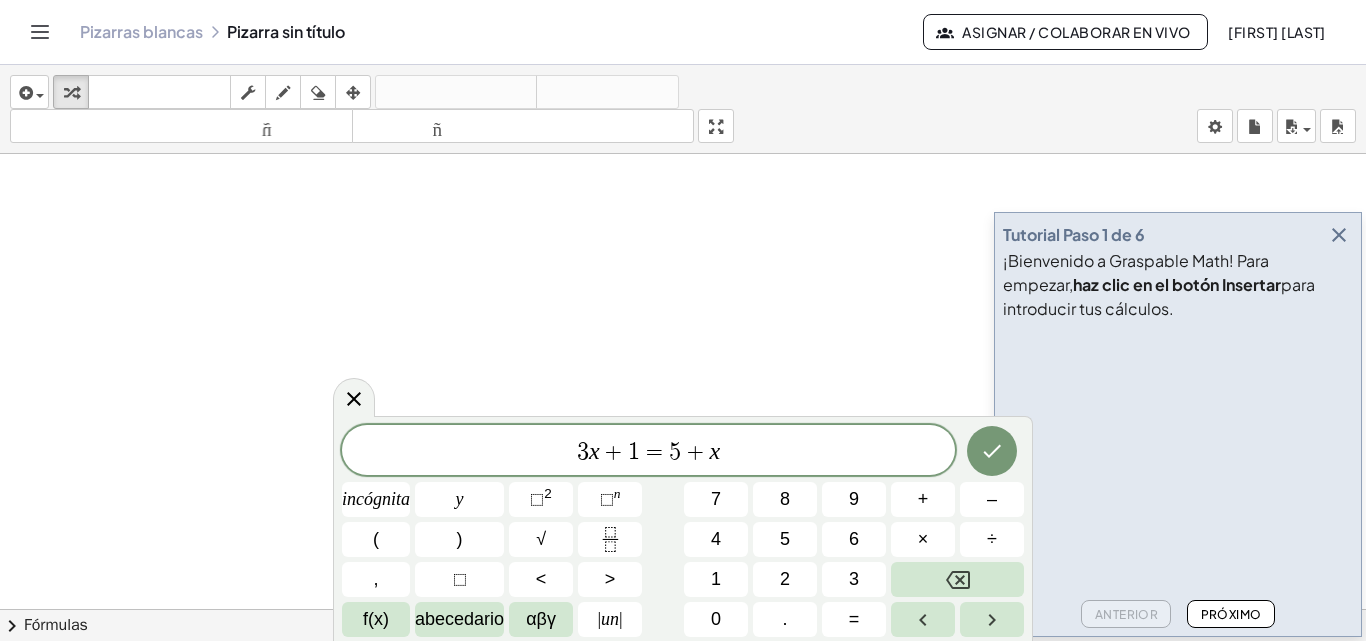 scroll, scrollTop: 200, scrollLeft: 0, axis: vertical 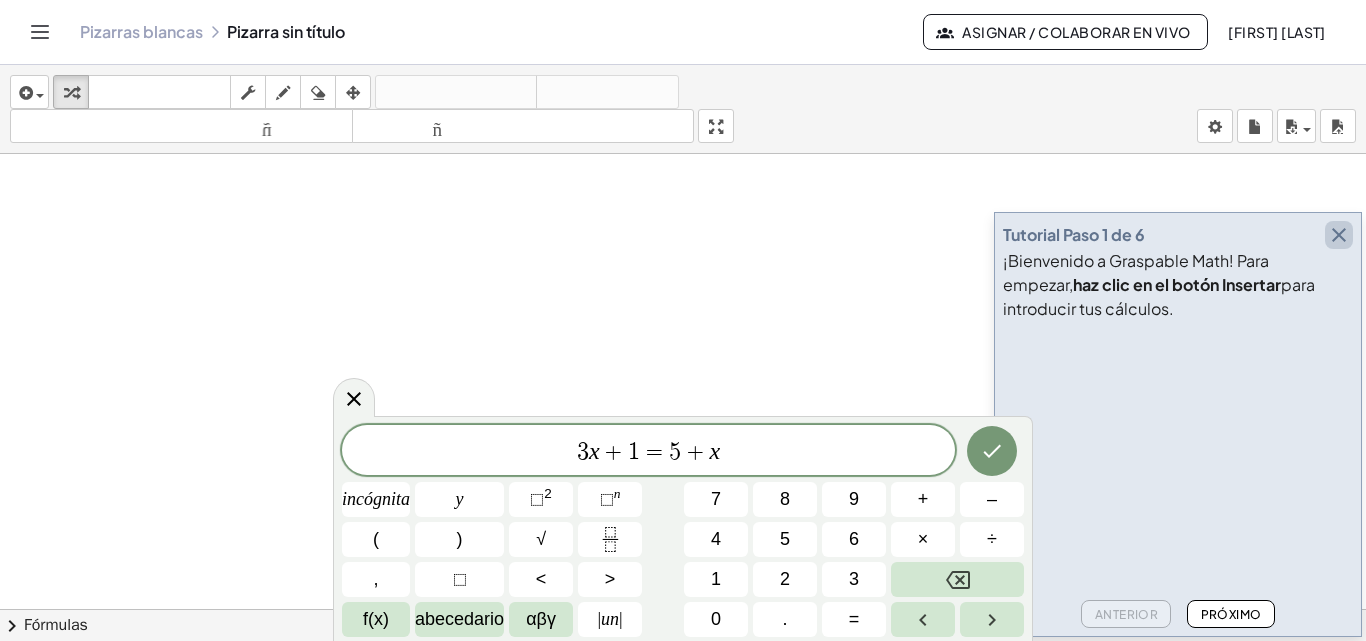 click at bounding box center (1339, 235) 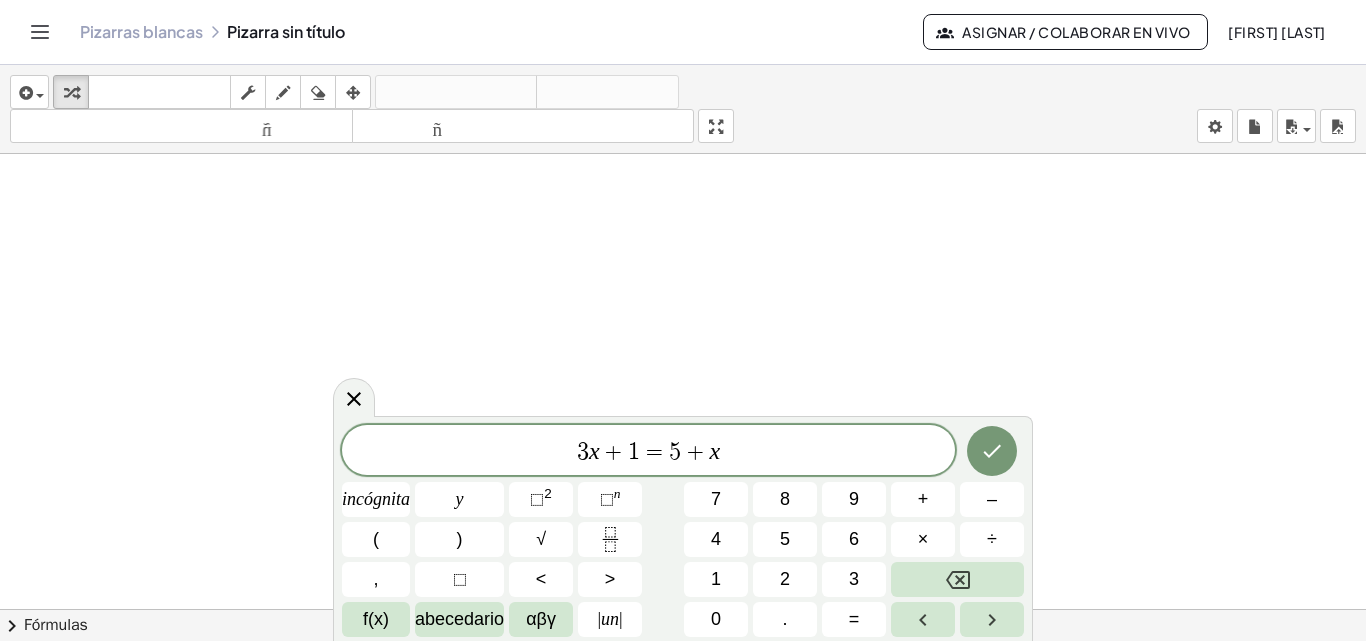 click 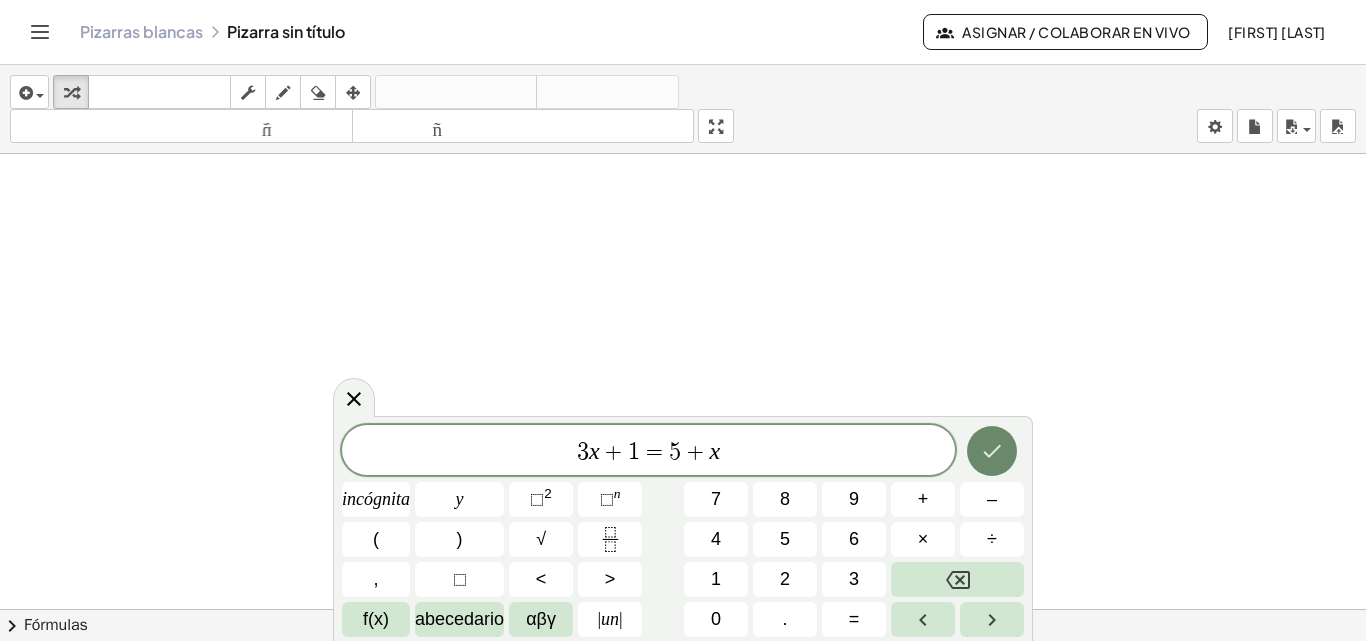 click at bounding box center (992, 451) 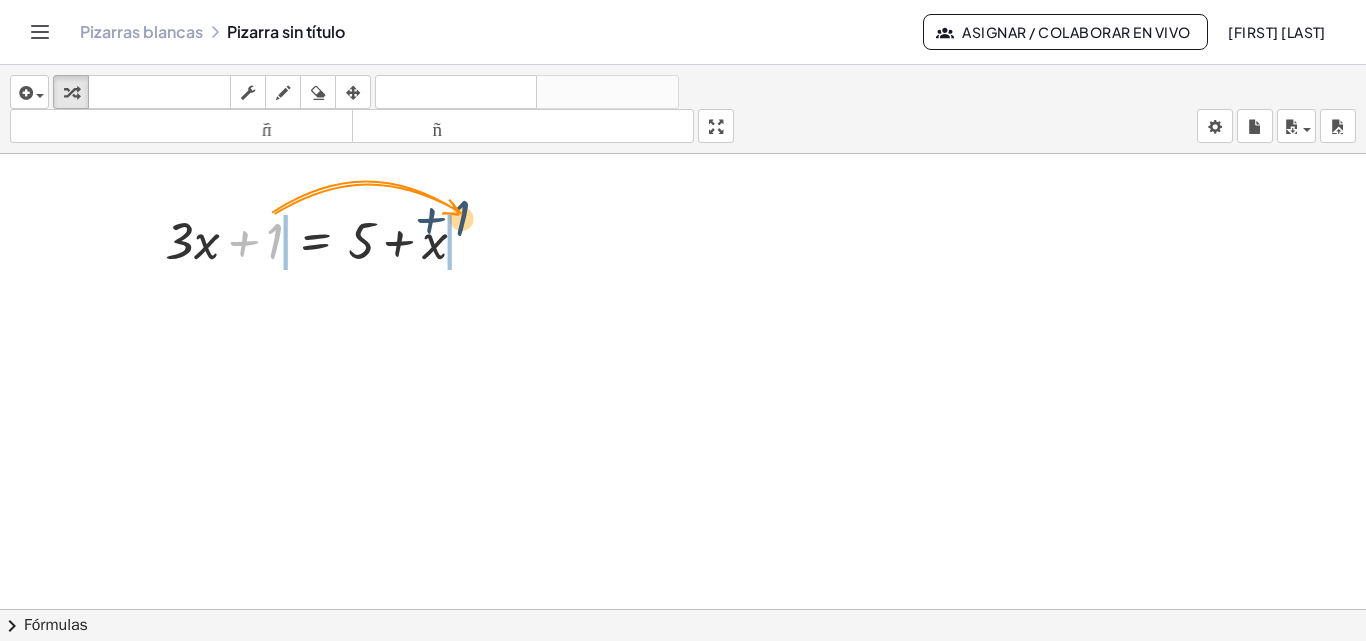 drag, startPoint x: 277, startPoint y: 243, endPoint x: 505, endPoint y: 240, distance: 228.01973 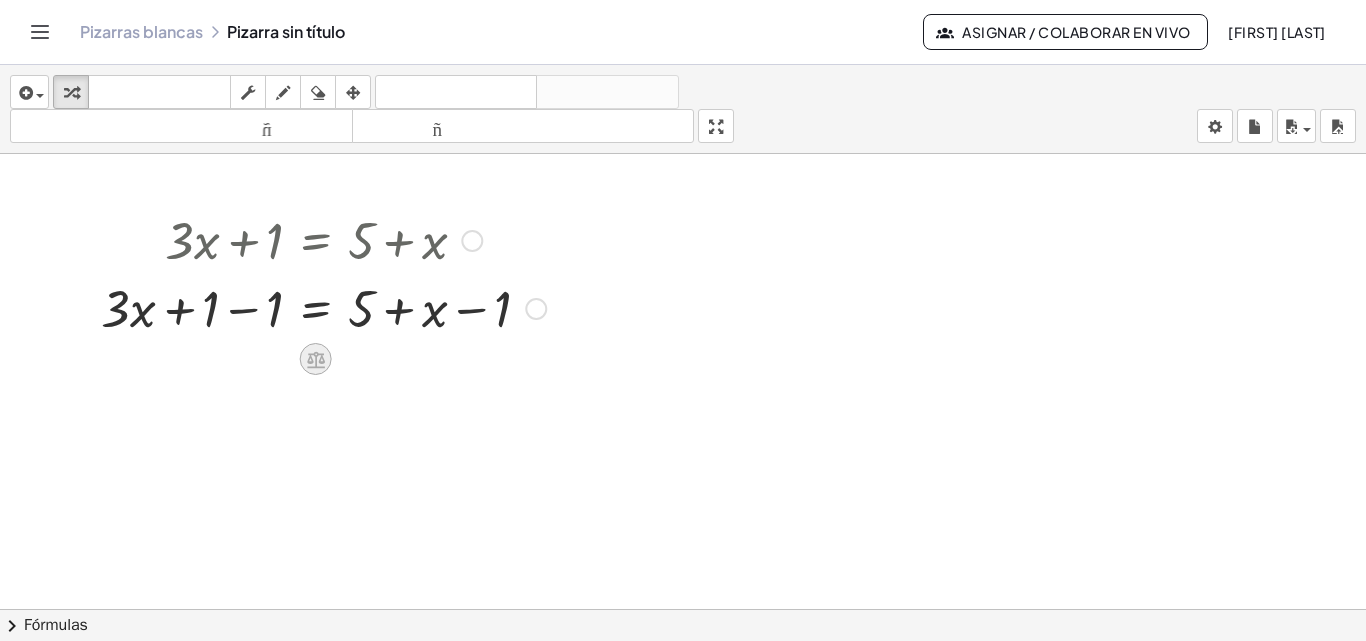 click at bounding box center [316, 359] 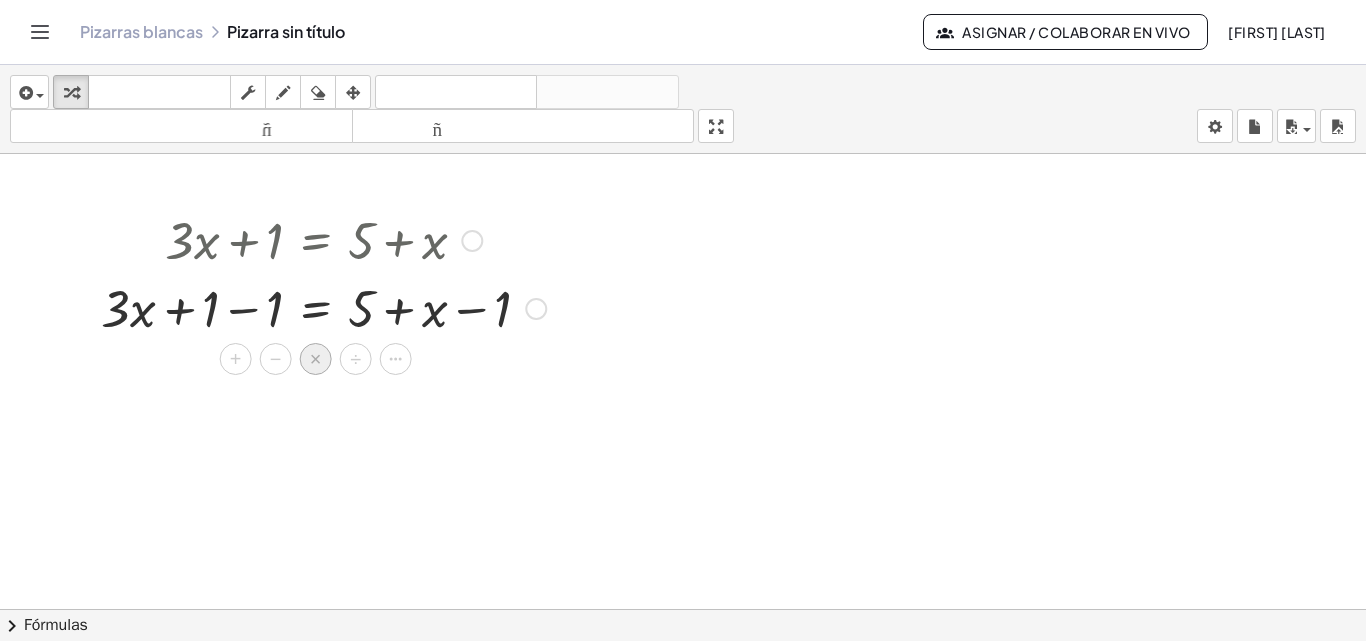 click on "×" at bounding box center [316, 359] 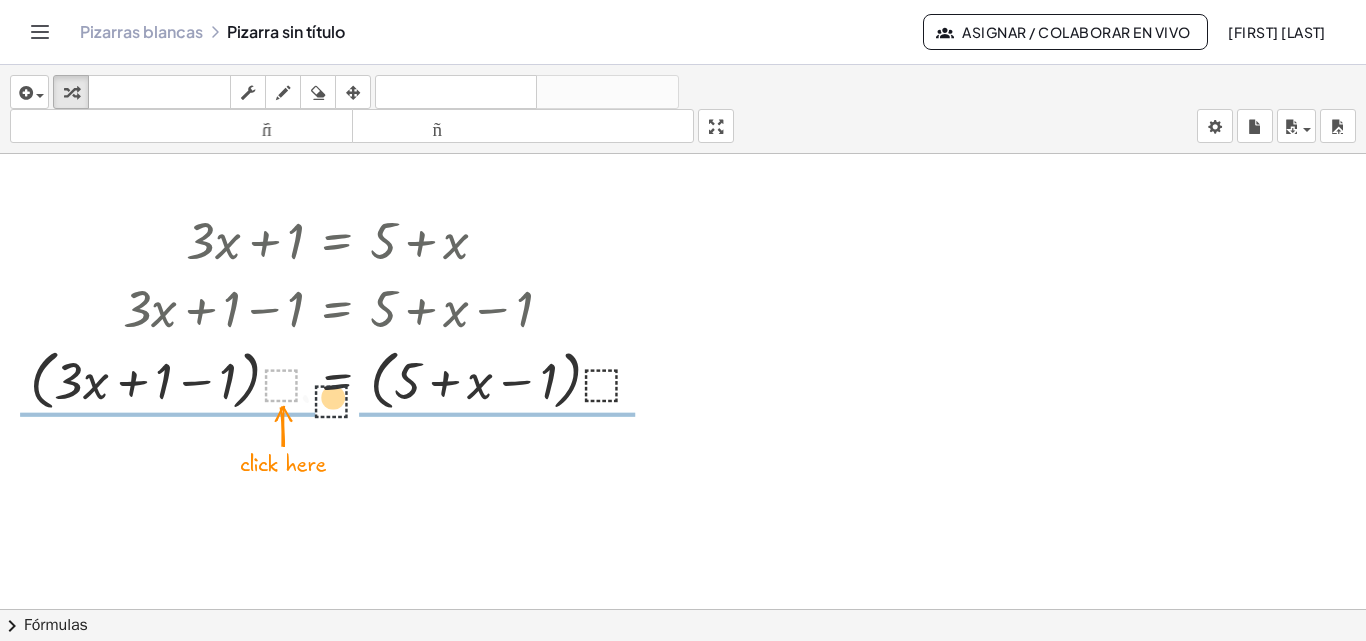 drag, startPoint x: 273, startPoint y: 391, endPoint x: 340, endPoint y: 447, distance: 87.32124 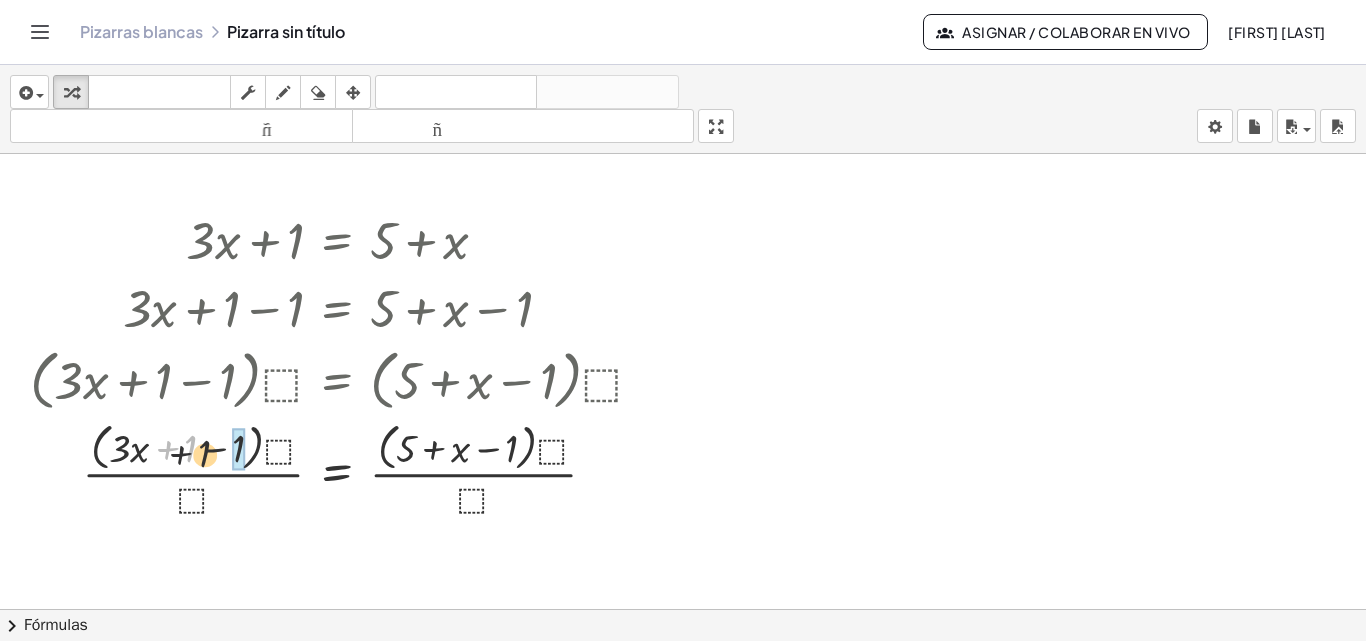 drag, startPoint x: 165, startPoint y: 466, endPoint x: 274, endPoint y: 503, distance: 115.10864 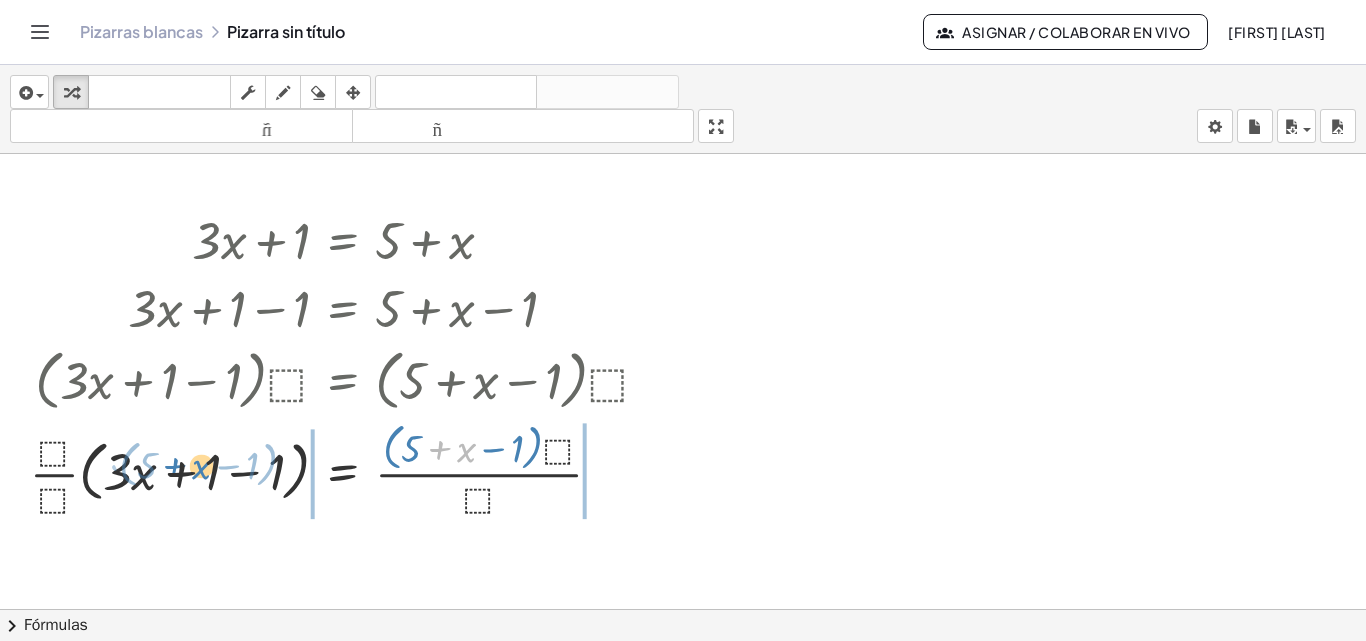 drag, startPoint x: 440, startPoint y: 451, endPoint x: 173, endPoint y: 468, distance: 267.54065 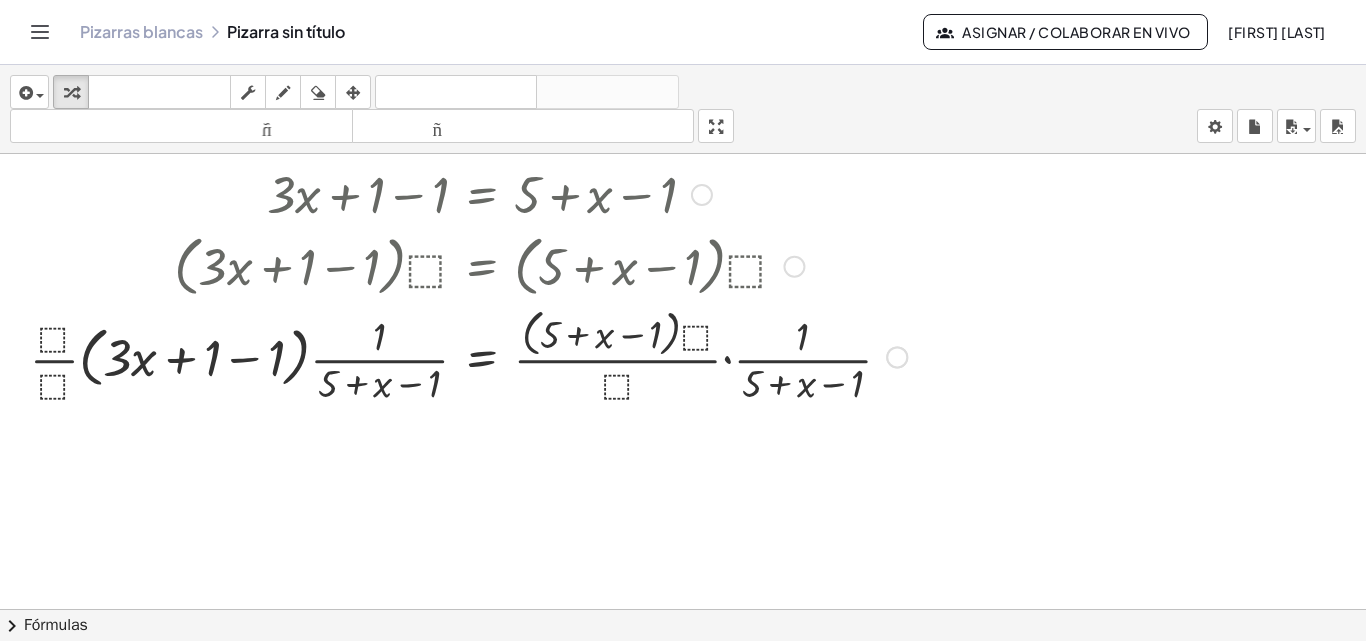 scroll, scrollTop: 400, scrollLeft: 0, axis: vertical 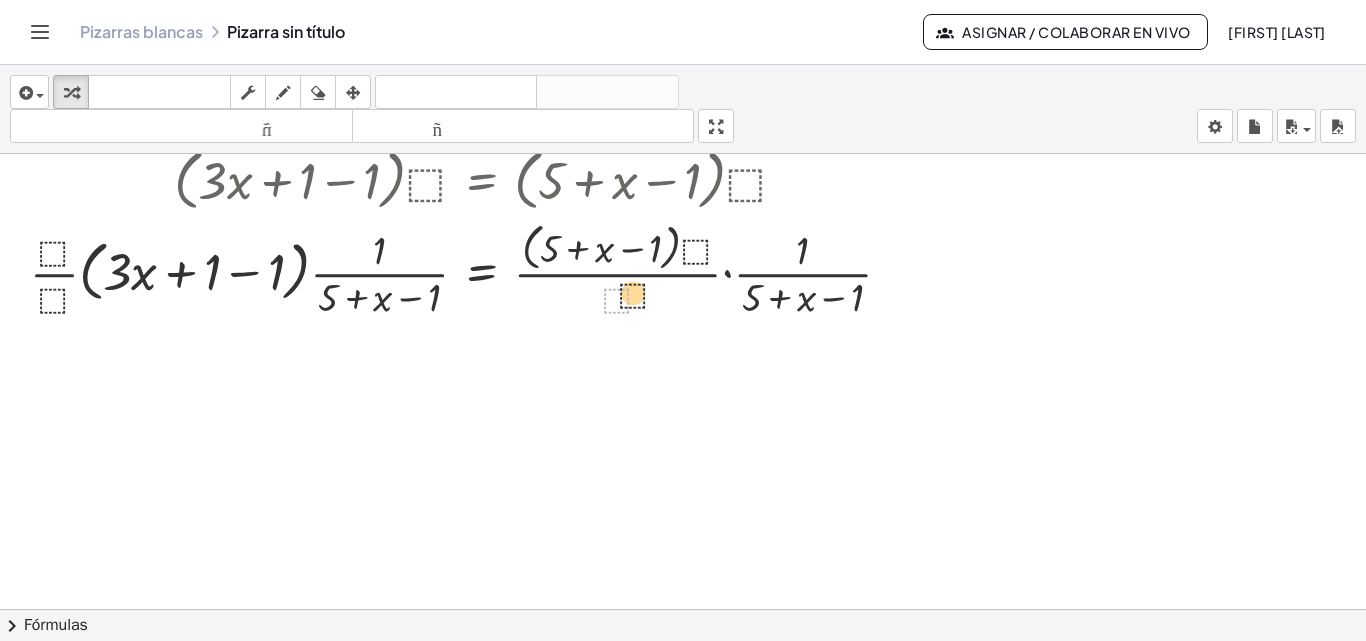 drag, startPoint x: 614, startPoint y: 308, endPoint x: 816, endPoint y: 290, distance: 202.8004 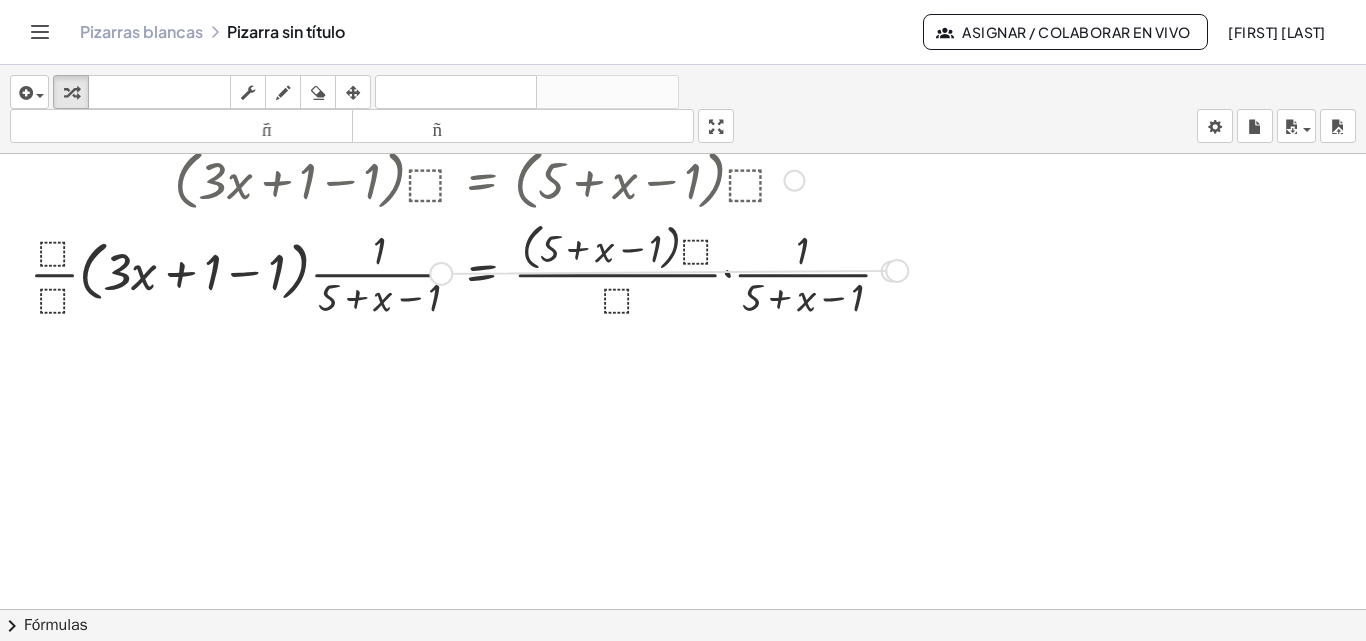 drag, startPoint x: 892, startPoint y: 262, endPoint x: 430, endPoint y: 266, distance: 462.0173 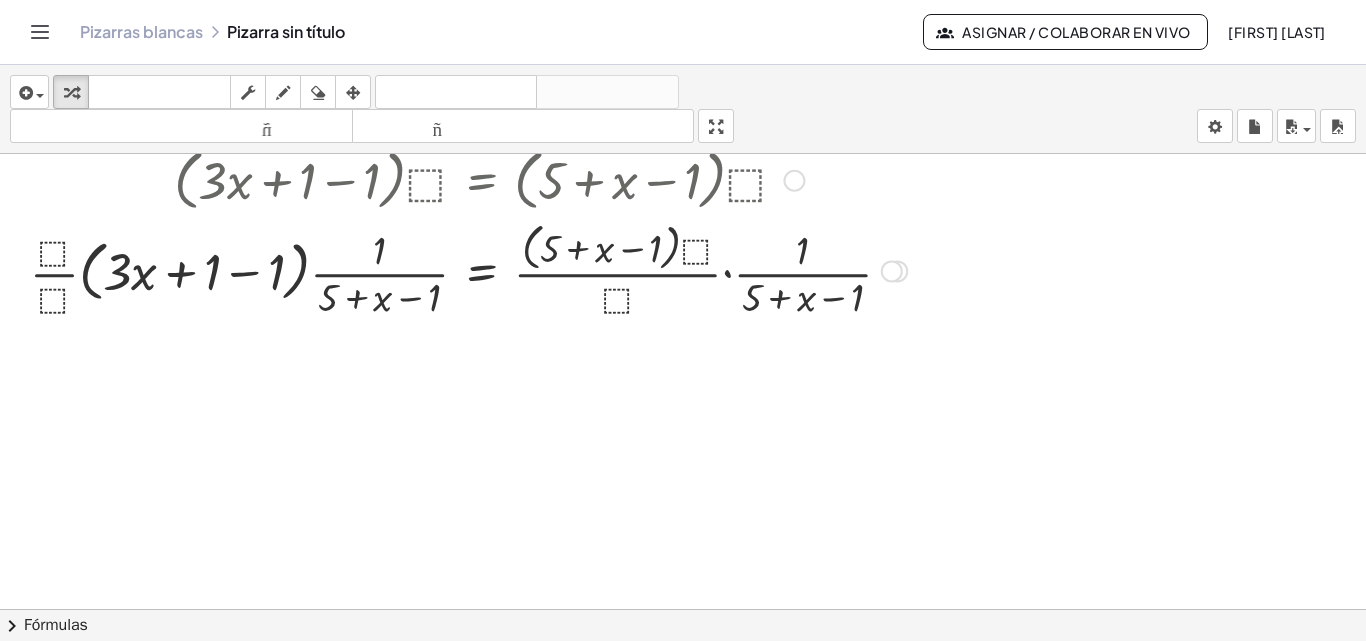 drag, startPoint x: 622, startPoint y: 295, endPoint x: 823, endPoint y: 301, distance: 201.08954 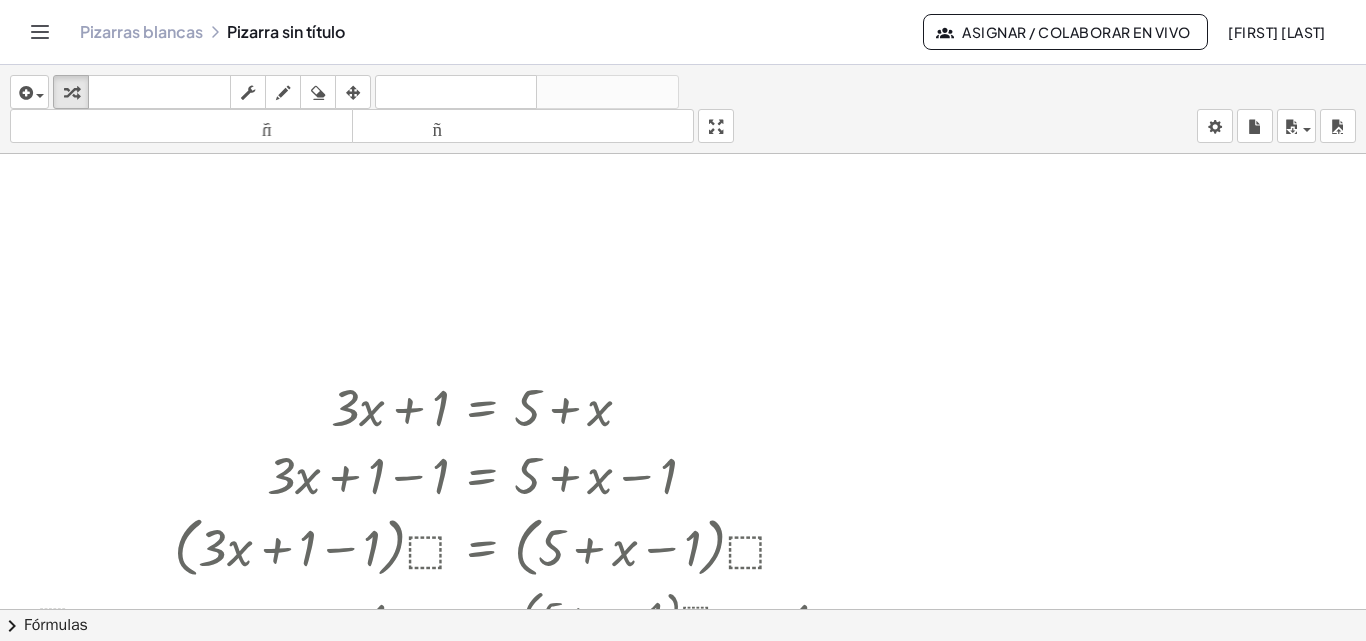 scroll, scrollTop: 0, scrollLeft: 0, axis: both 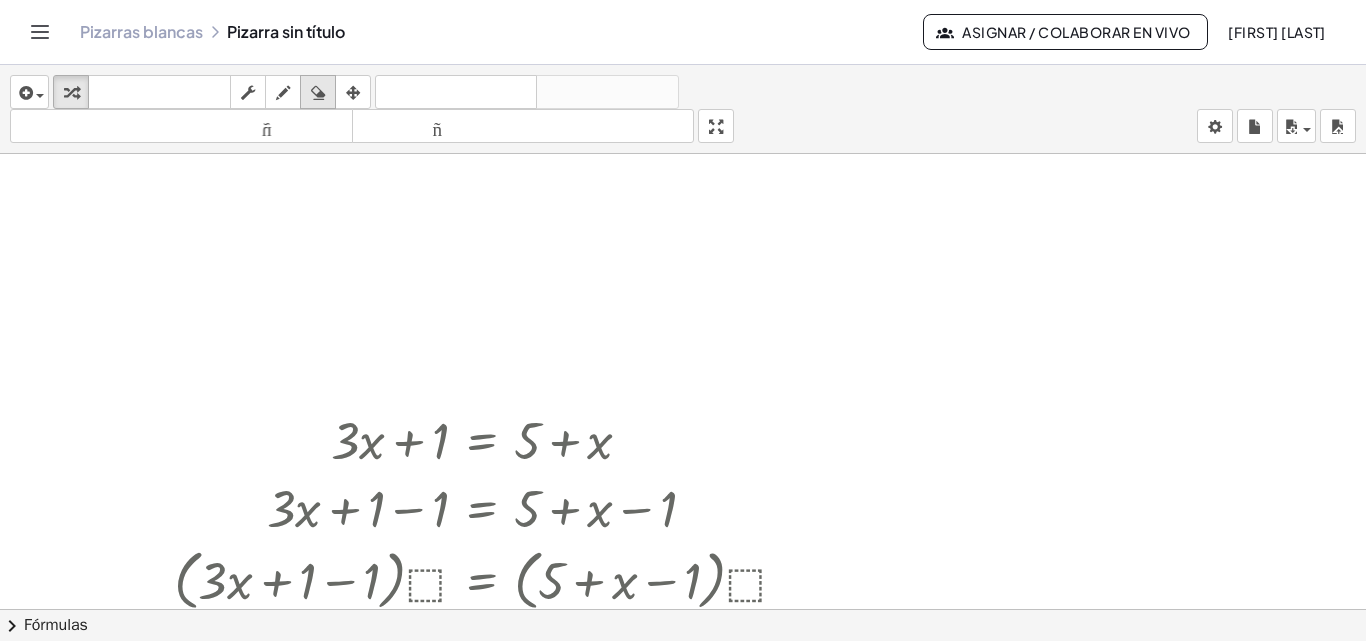 click at bounding box center (318, 93) 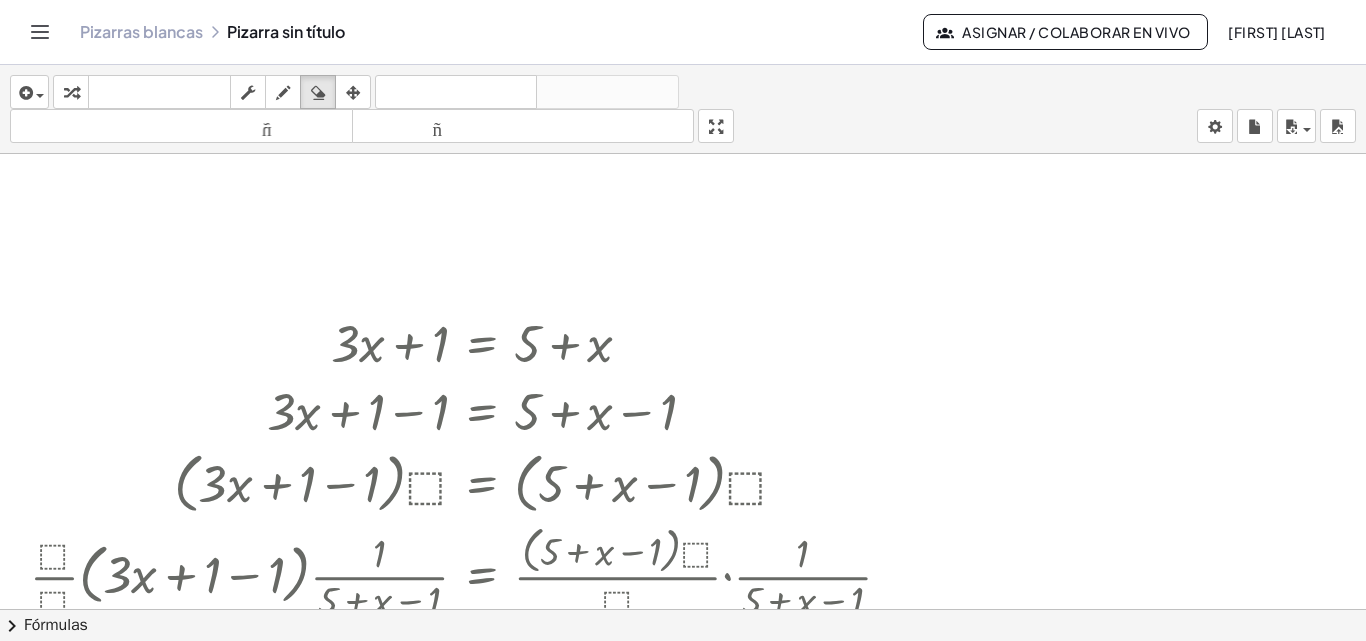 scroll, scrollTop: 167, scrollLeft: 0, axis: vertical 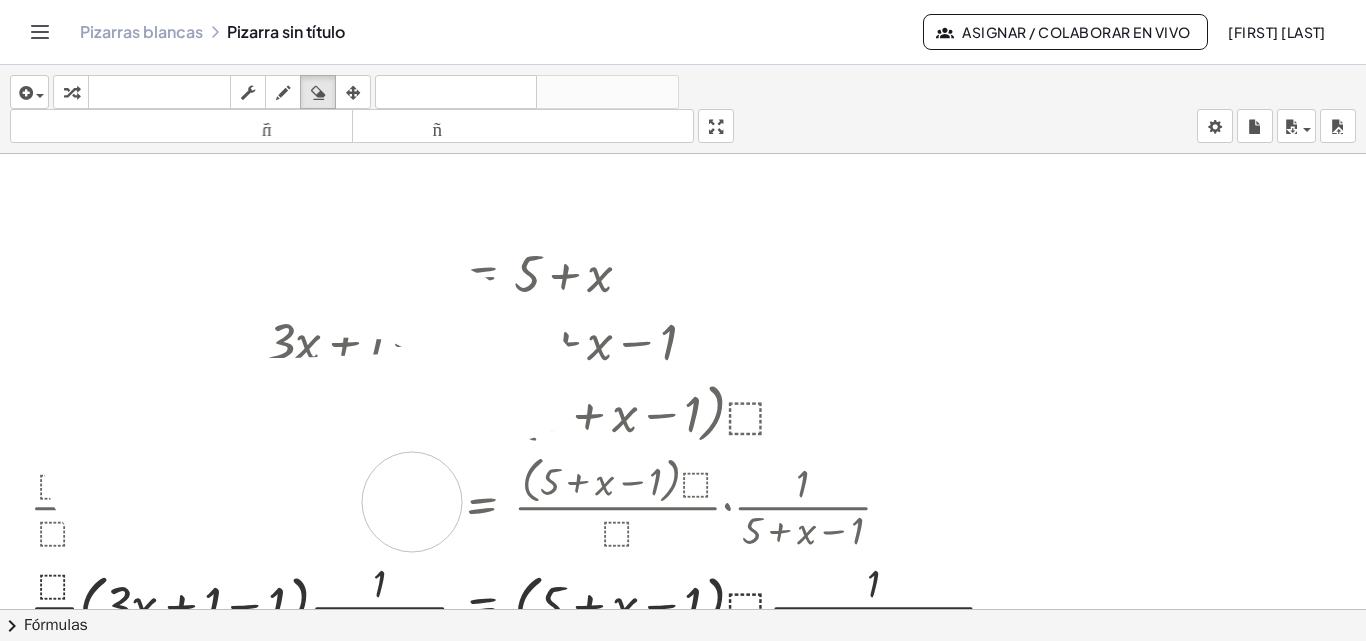 drag, startPoint x: 300, startPoint y: 269, endPoint x: 418, endPoint y: 499, distance: 258.5034 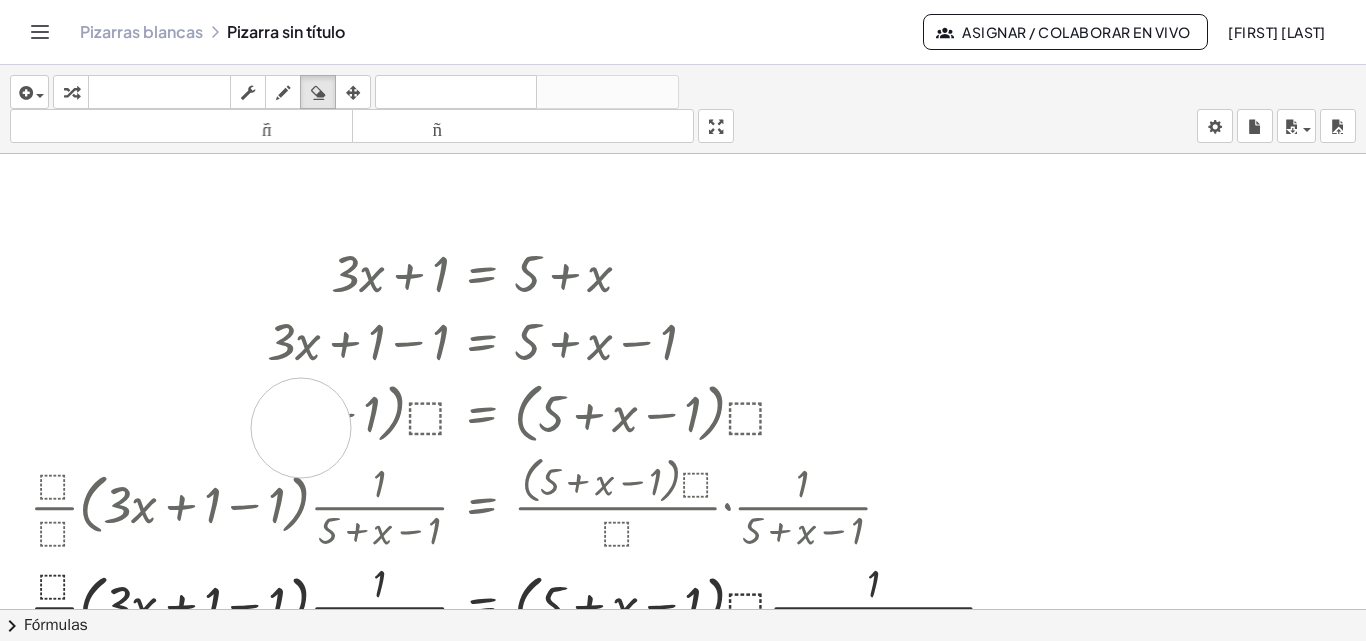 drag, startPoint x: 177, startPoint y: 398, endPoint x: 329, endPoint y: 432, distance: 155.75623 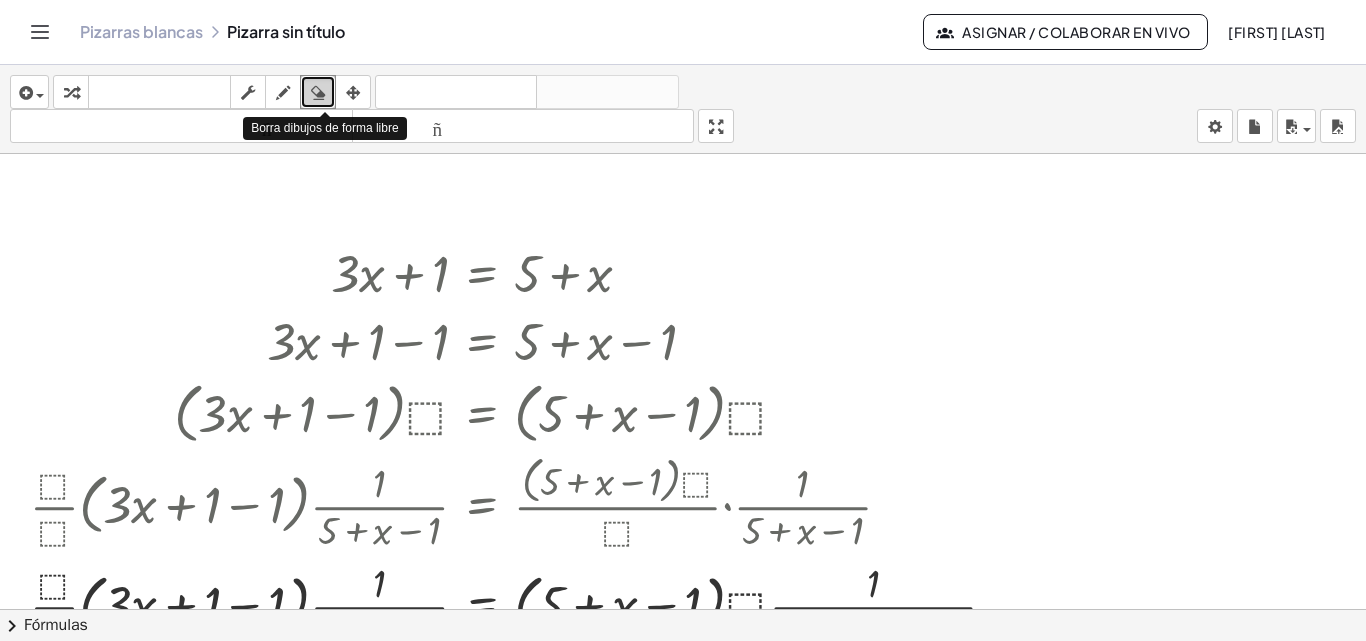 drag, startPoint x: 323, startPoint y: 93, endPoint x: 310, endPoint y: 93, distance: 13 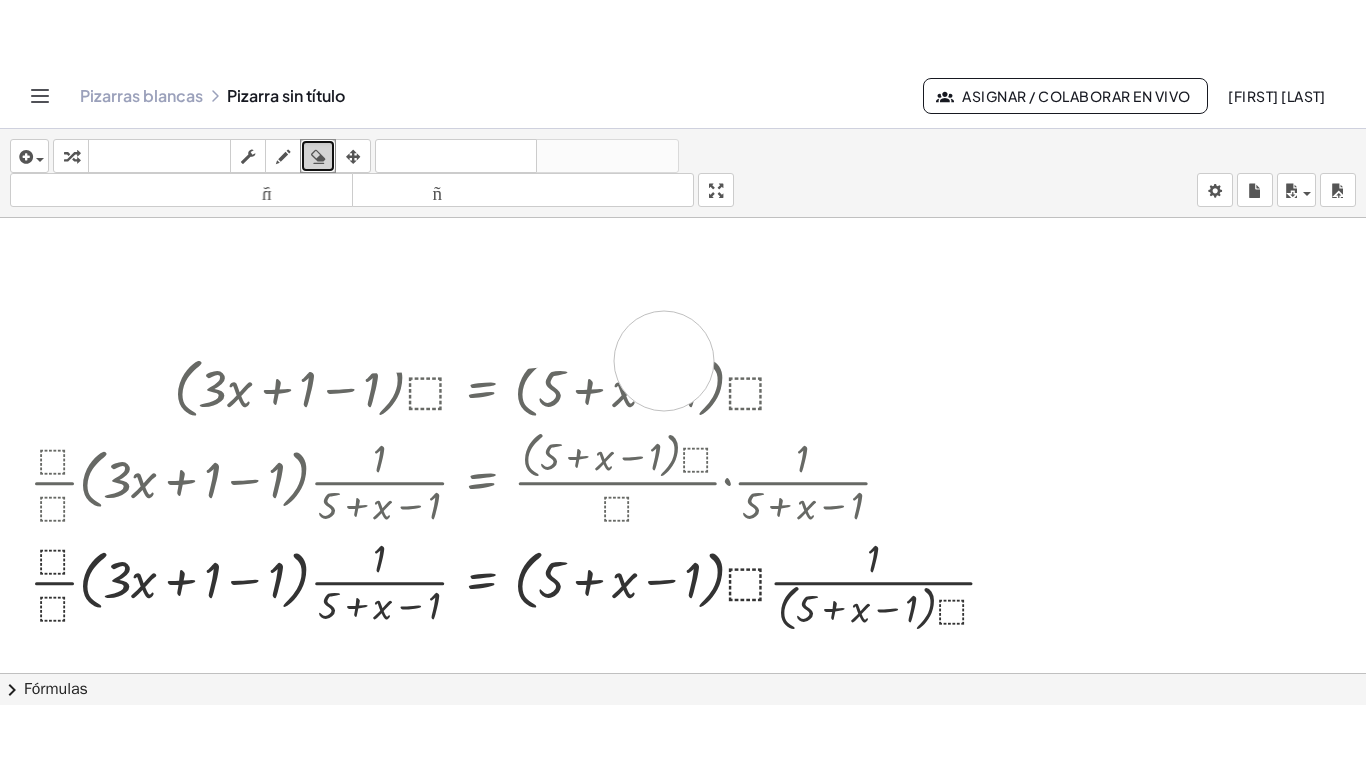 scroll, scrollTop: 267, scrollLeft: 0, axis: vertical 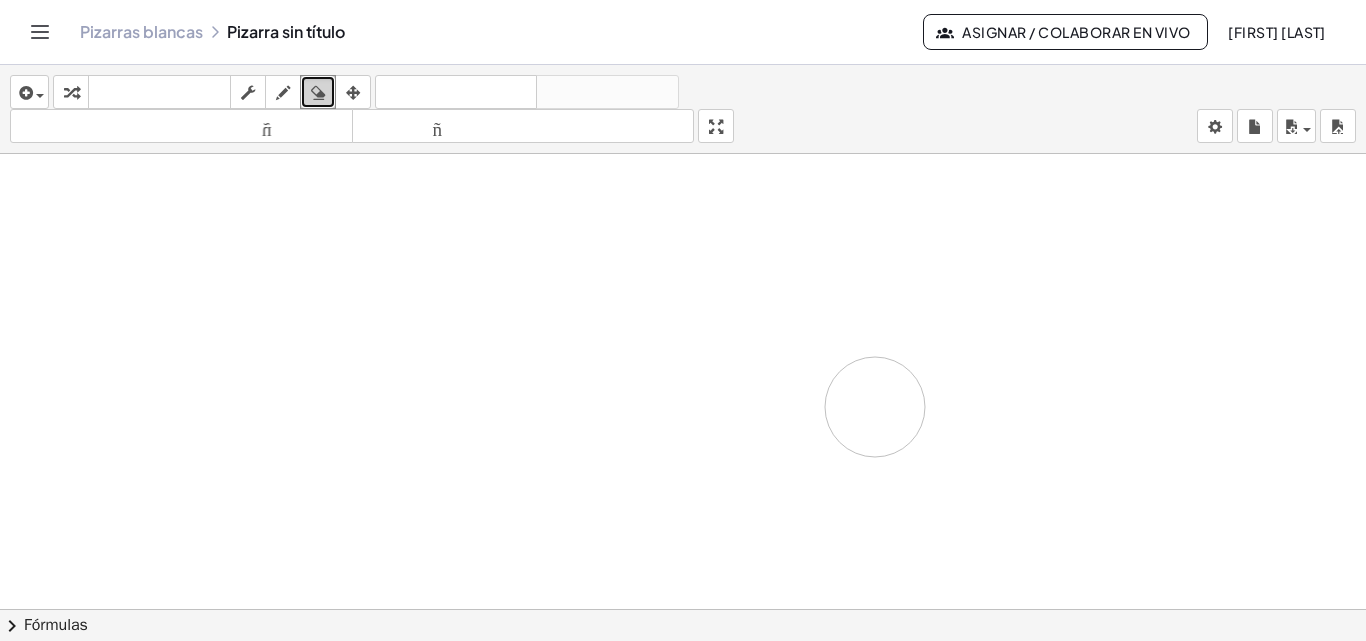 drag, startPoint x: 334, startPoint y: 257, endPoint x: 875, endPoint y: 521, distance: 601.9776 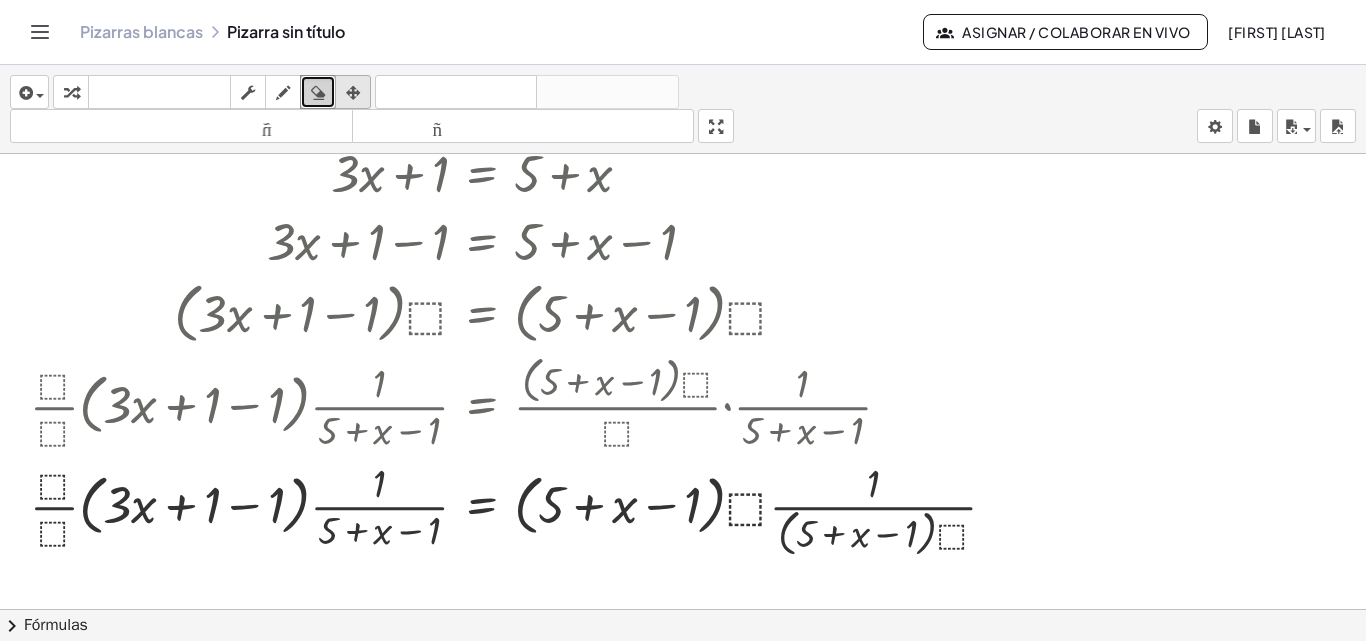 click on "arreglar" at bounding box center (353, 92) 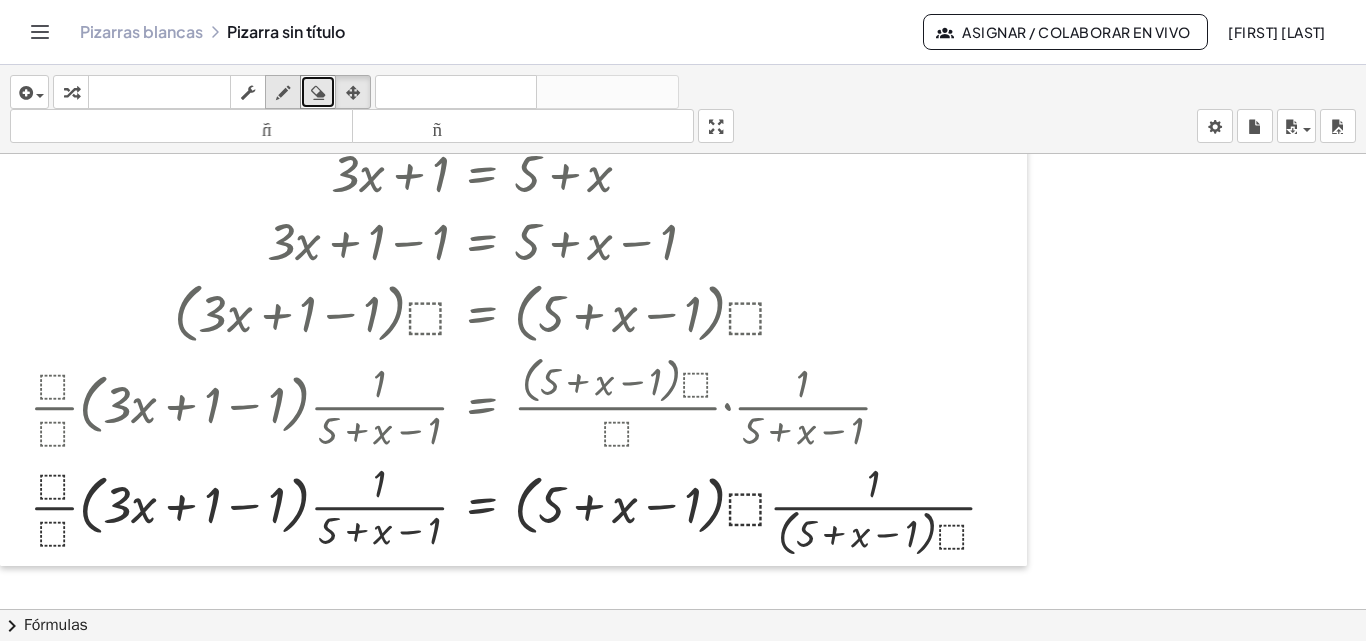 click at bounding box center (283, 92) 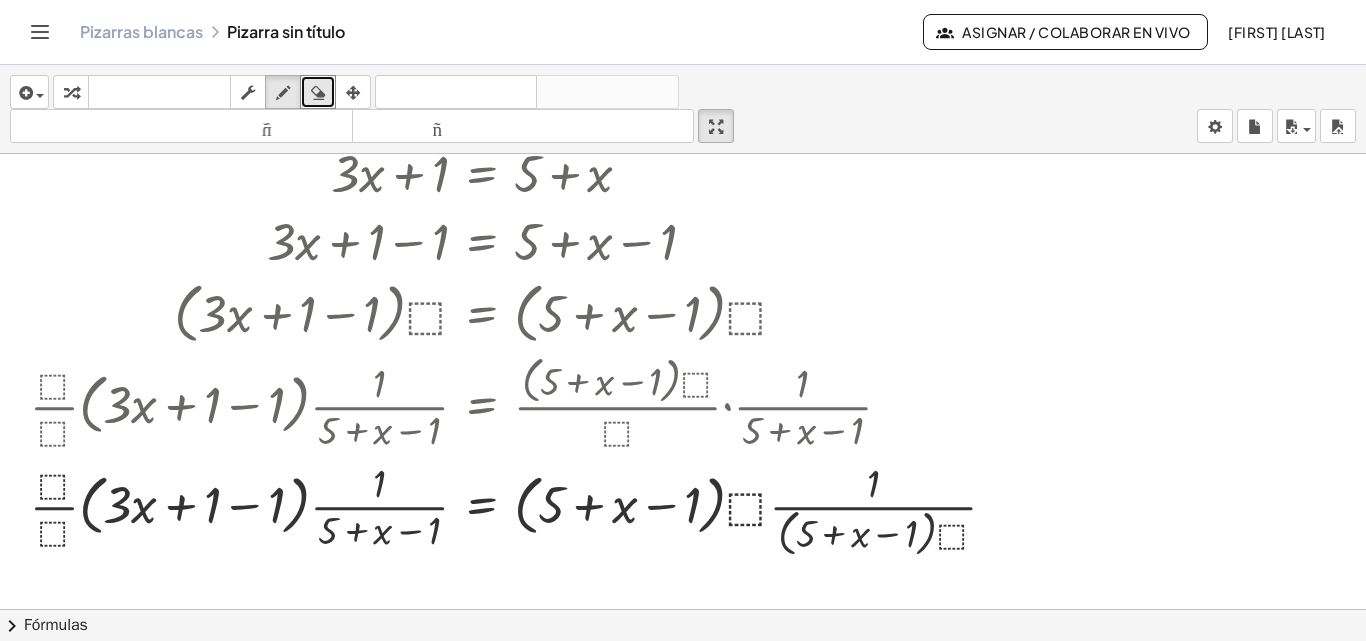 drag, startPoint x: 720, startPoint y: 138, endPoint x: 720, endPoint y: 225, distance: 87 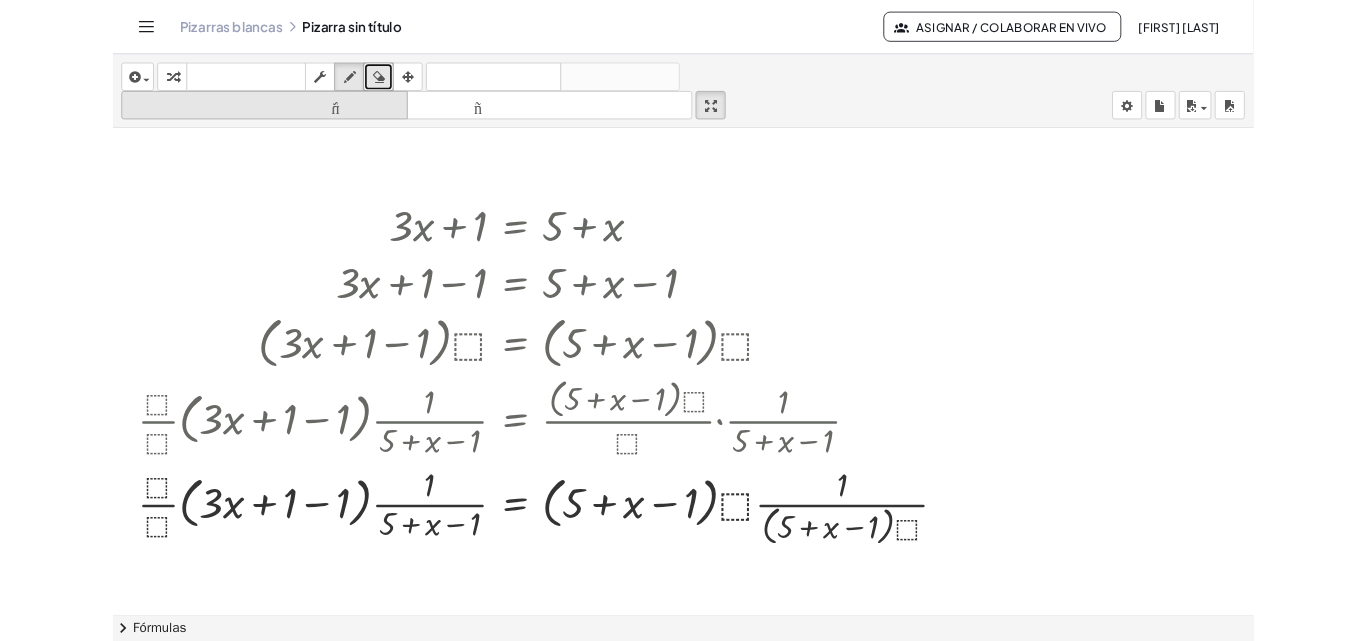 scroll, scrollTop: 167, scrollLeft: 0, axis: vertical 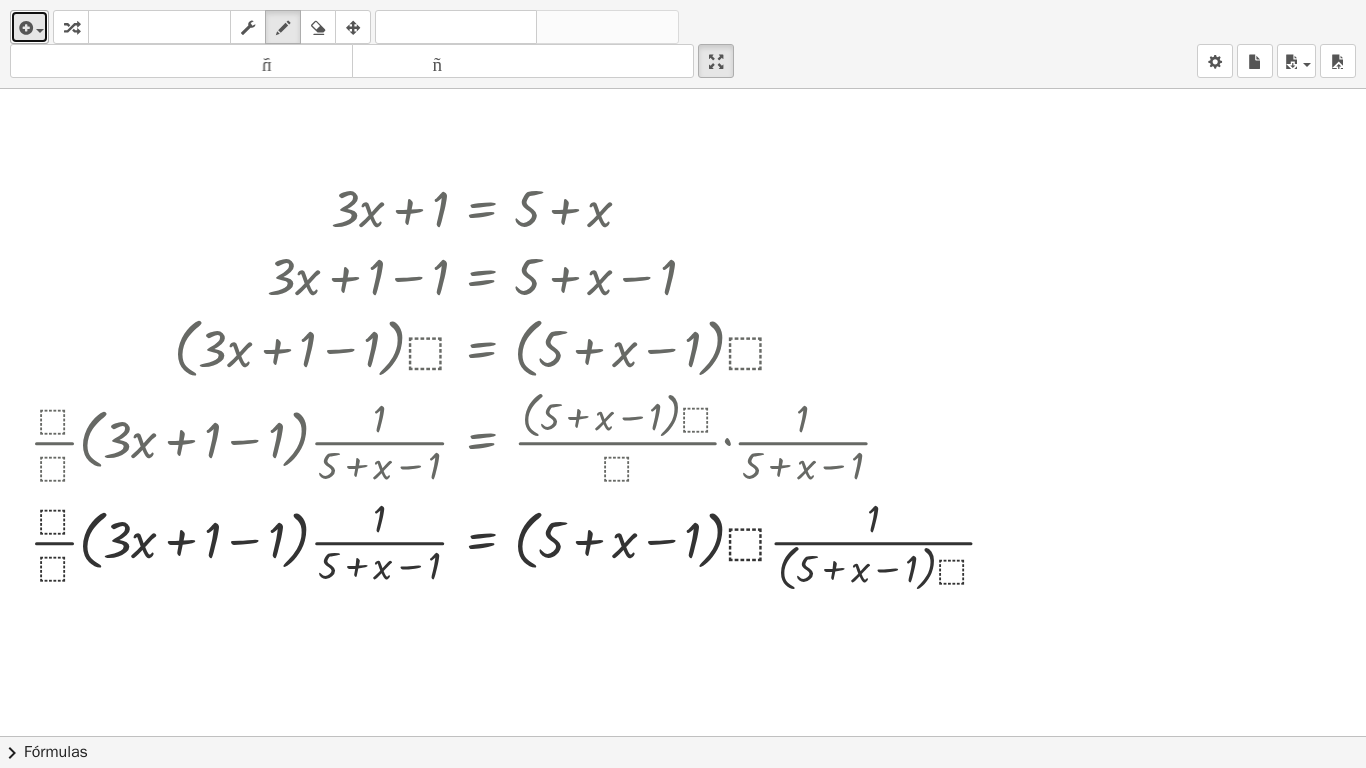 drag, startPoint x: 34, startPoint y: 30, endPoint x: 46, endPoint y: 26, distance: 12.649111 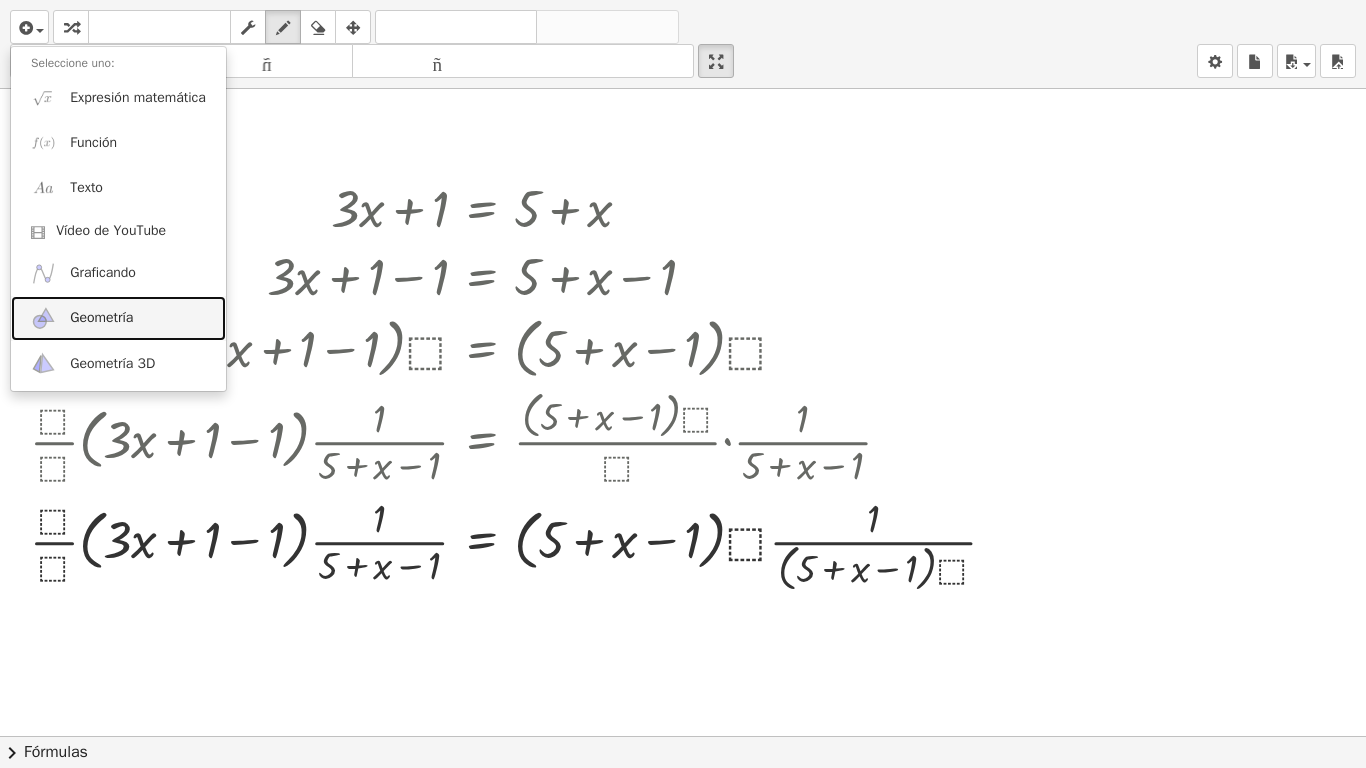 click on "Geometría" at bounding box center [118, 318] 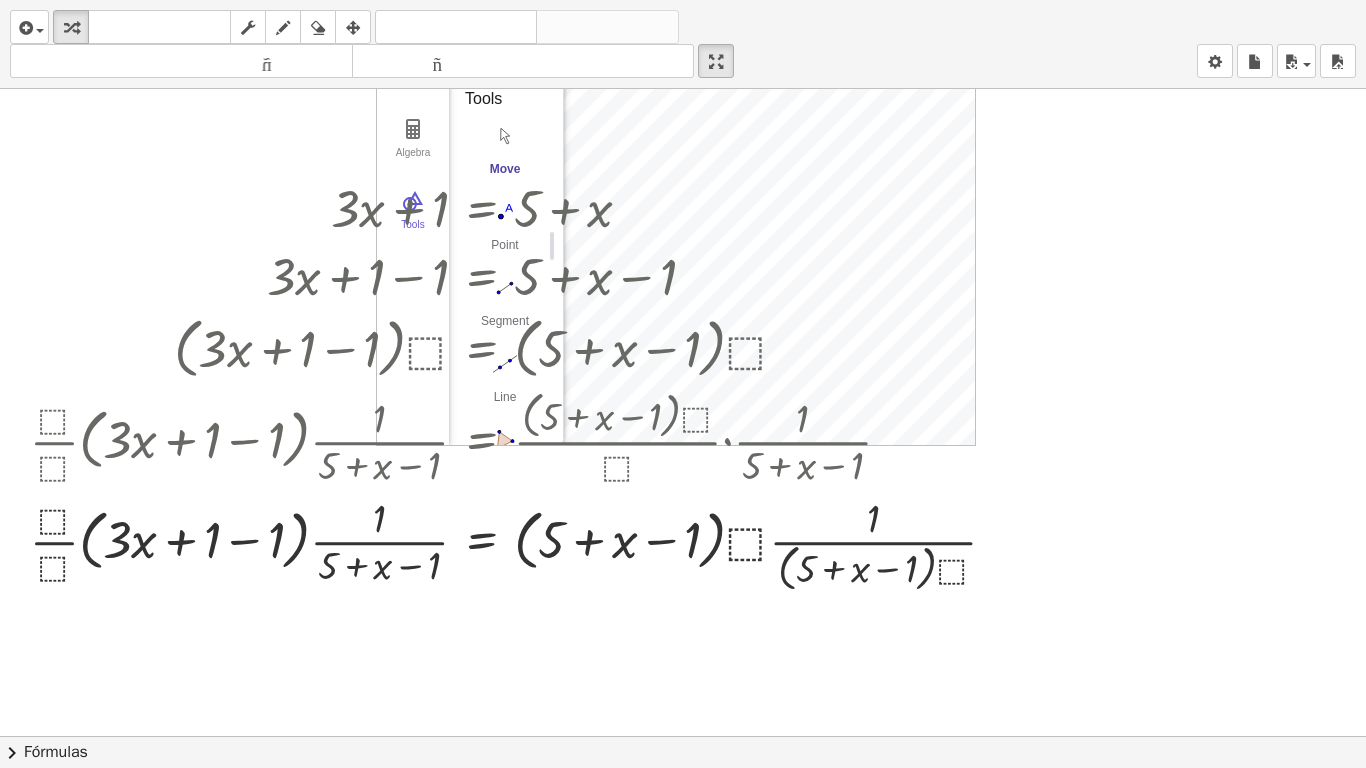 drag, startPoint x: 404, startPoint y: 139, endPoint x: 457, endPoint y: 139, distance: 53 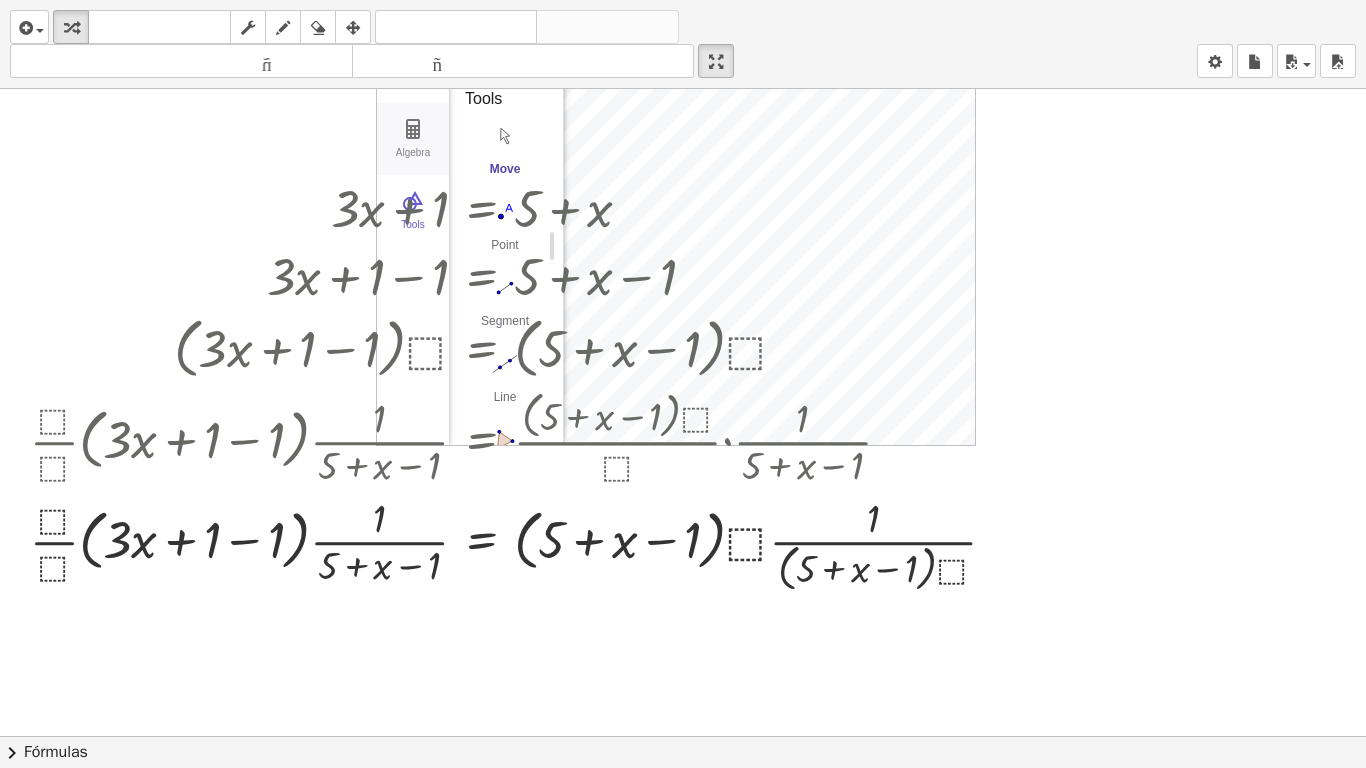 click at bounding box center (413, 129) 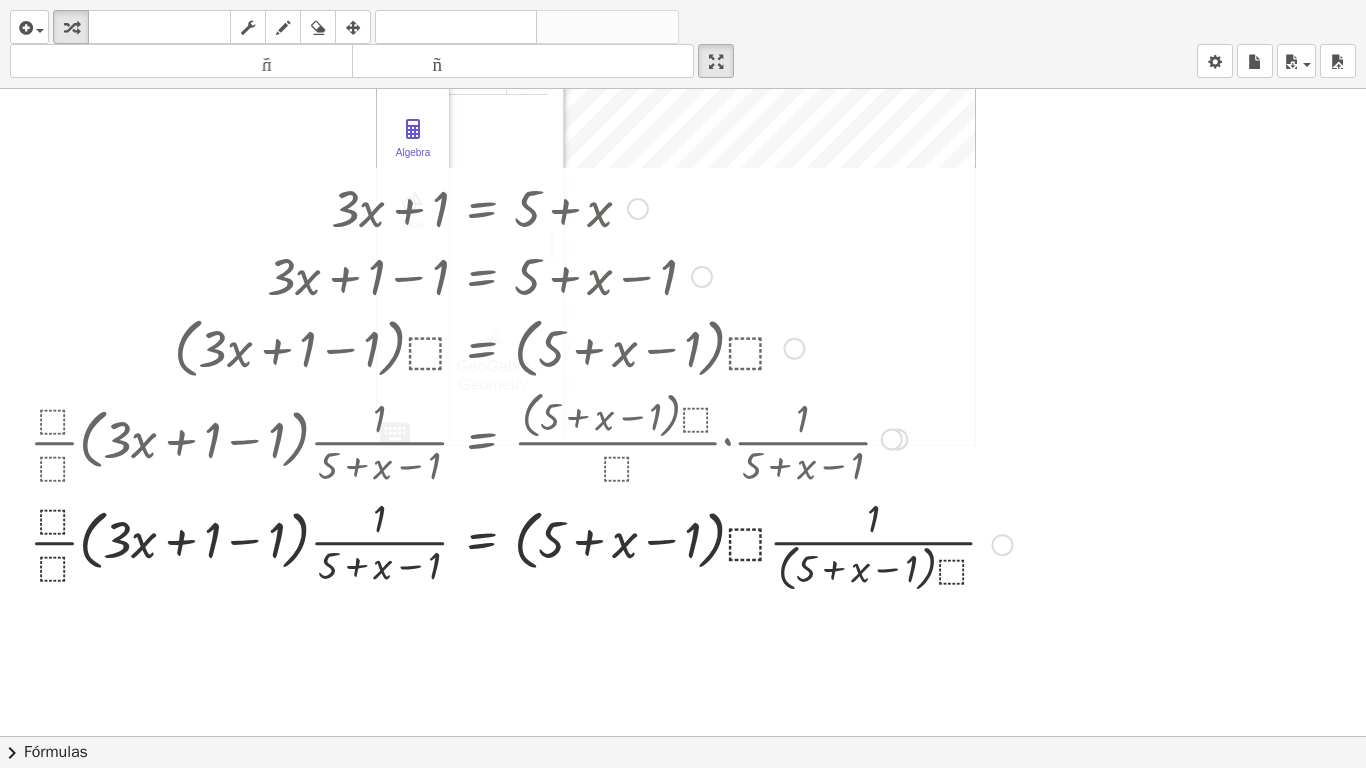 drag, startPoint x: 315, startPoint y: 406, endPoint x: 355, endPoint y: 430, distance: 46.647614 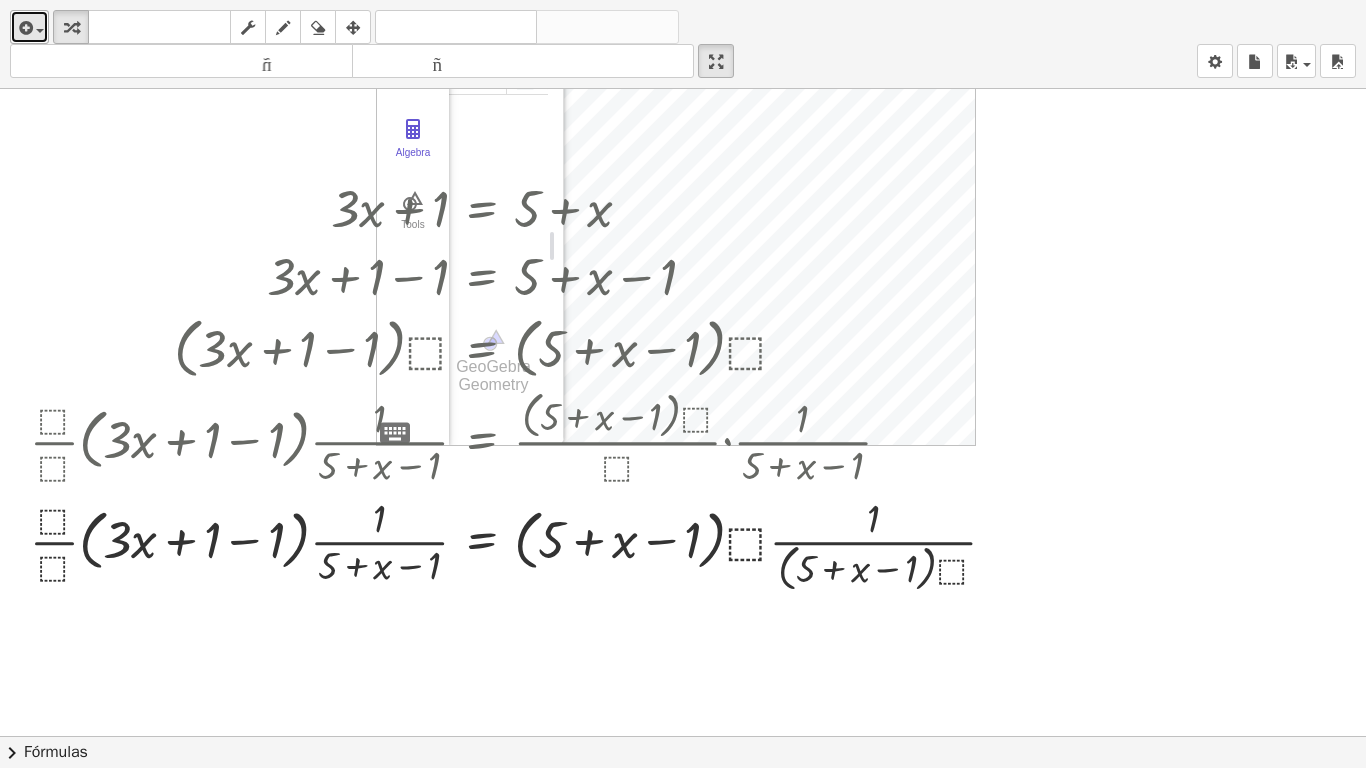 click on "insertar" at bounding box center (29, 27) 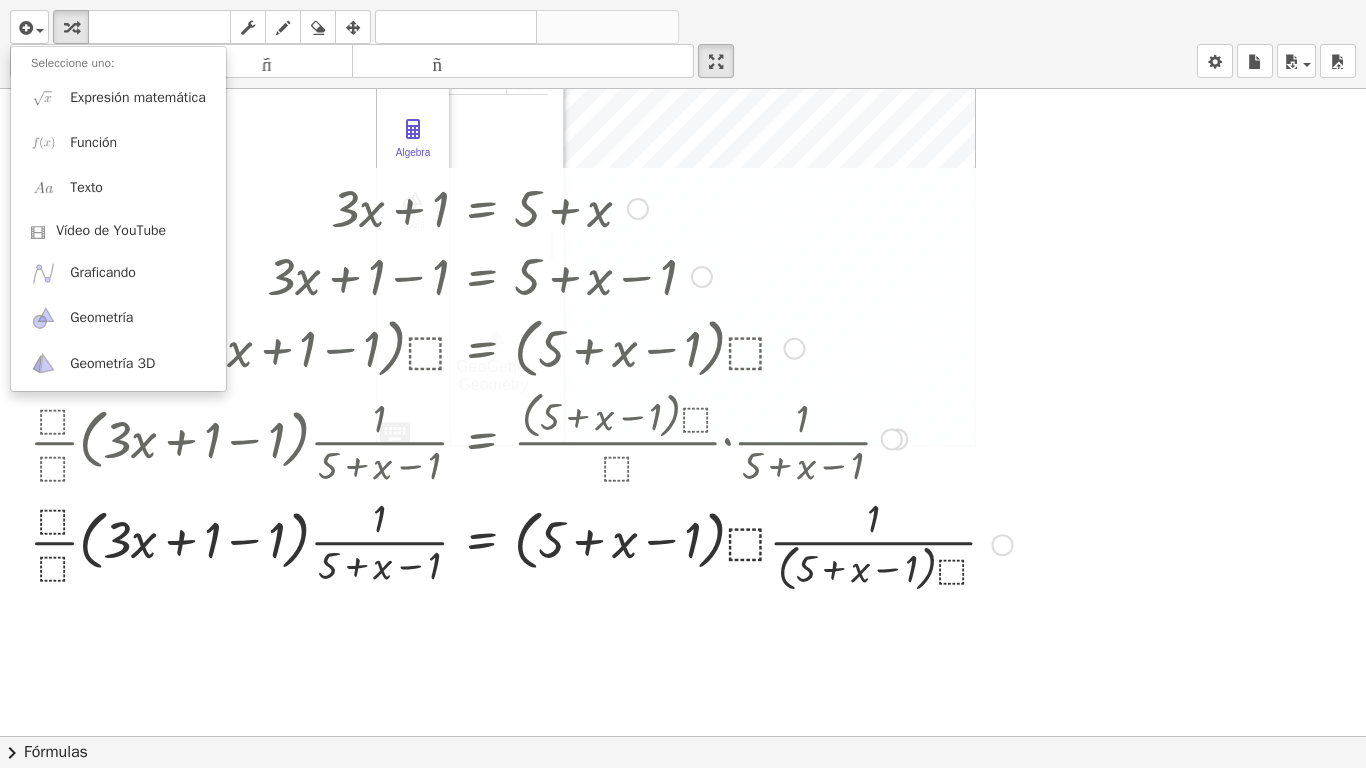 click at bounding box center (521, 207) 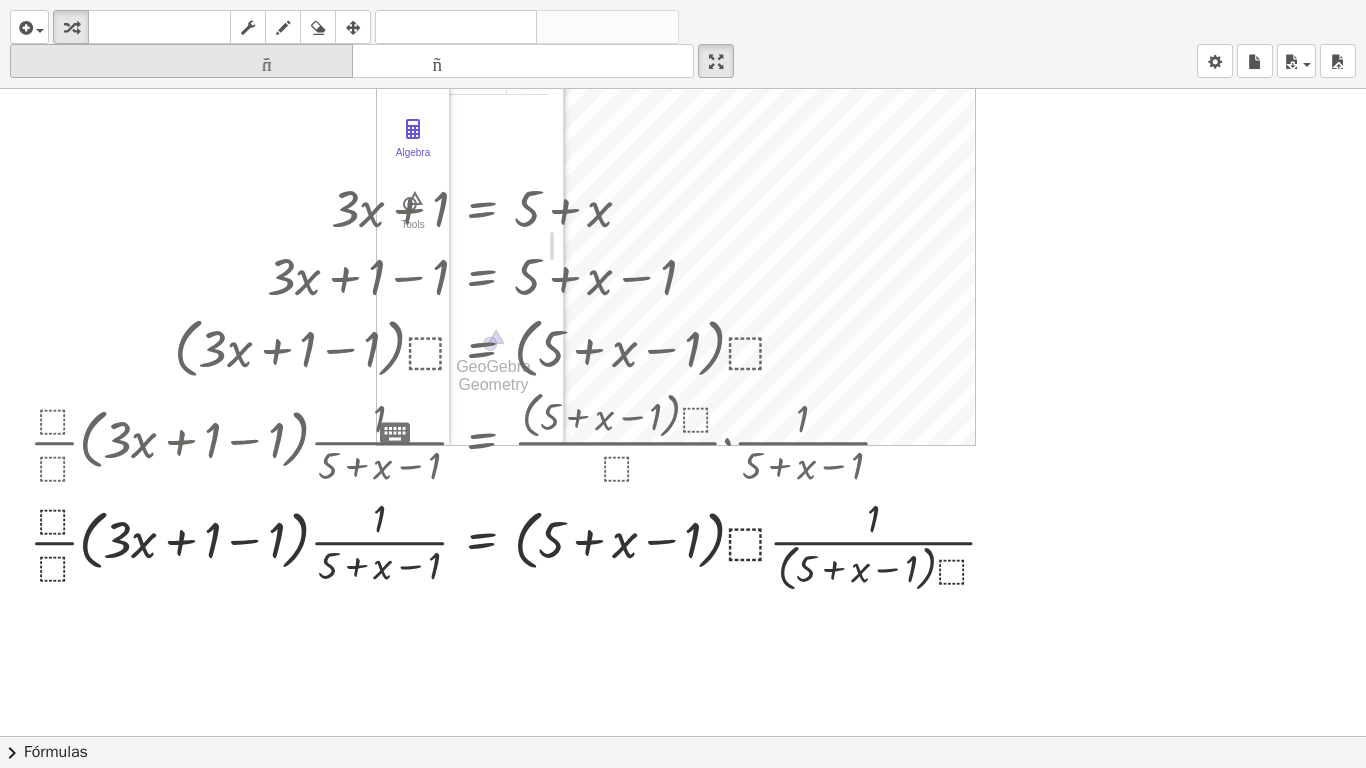 click on "tamaño_del_formato" at bounding box center (181, 61) 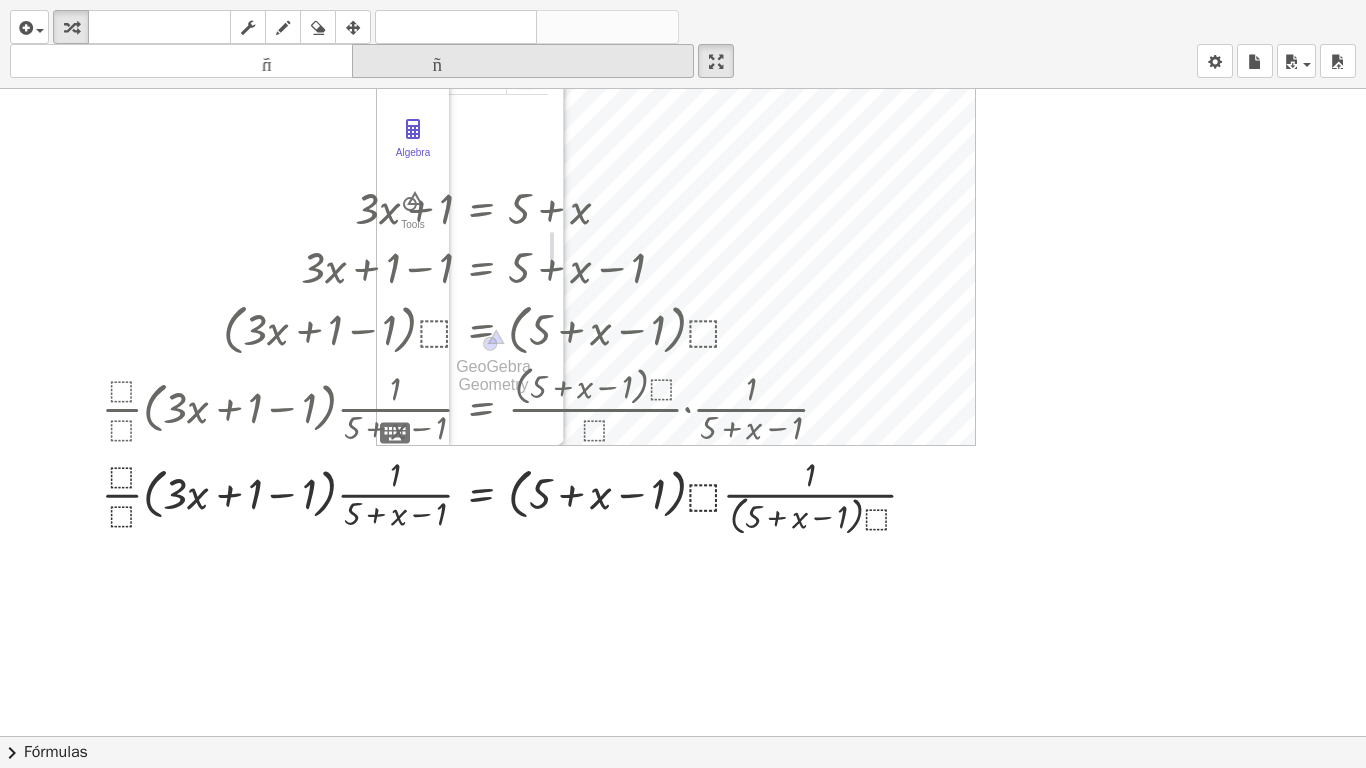 click on "tamaño_del_formato" at bounding box center (523, 61) 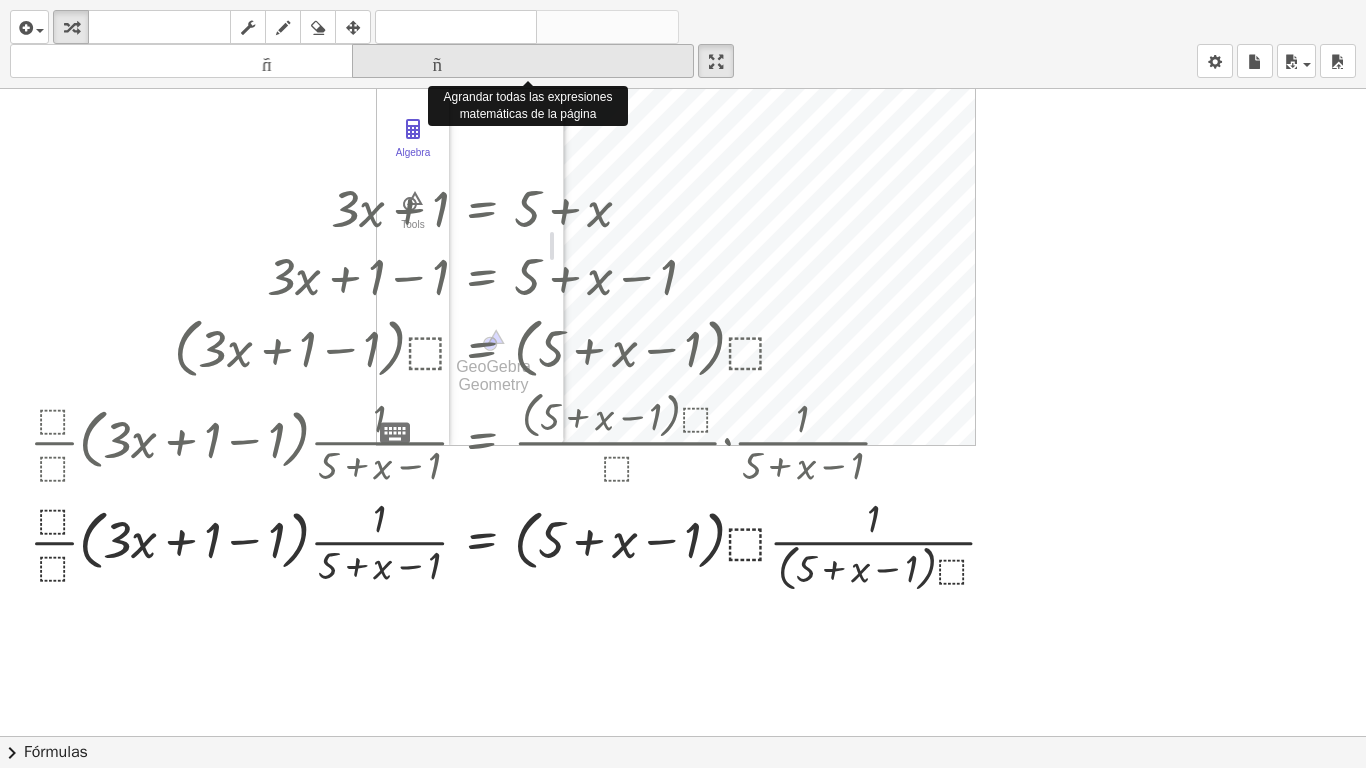 click on "tamaño_del_formato" at bounding box center [523, 61] 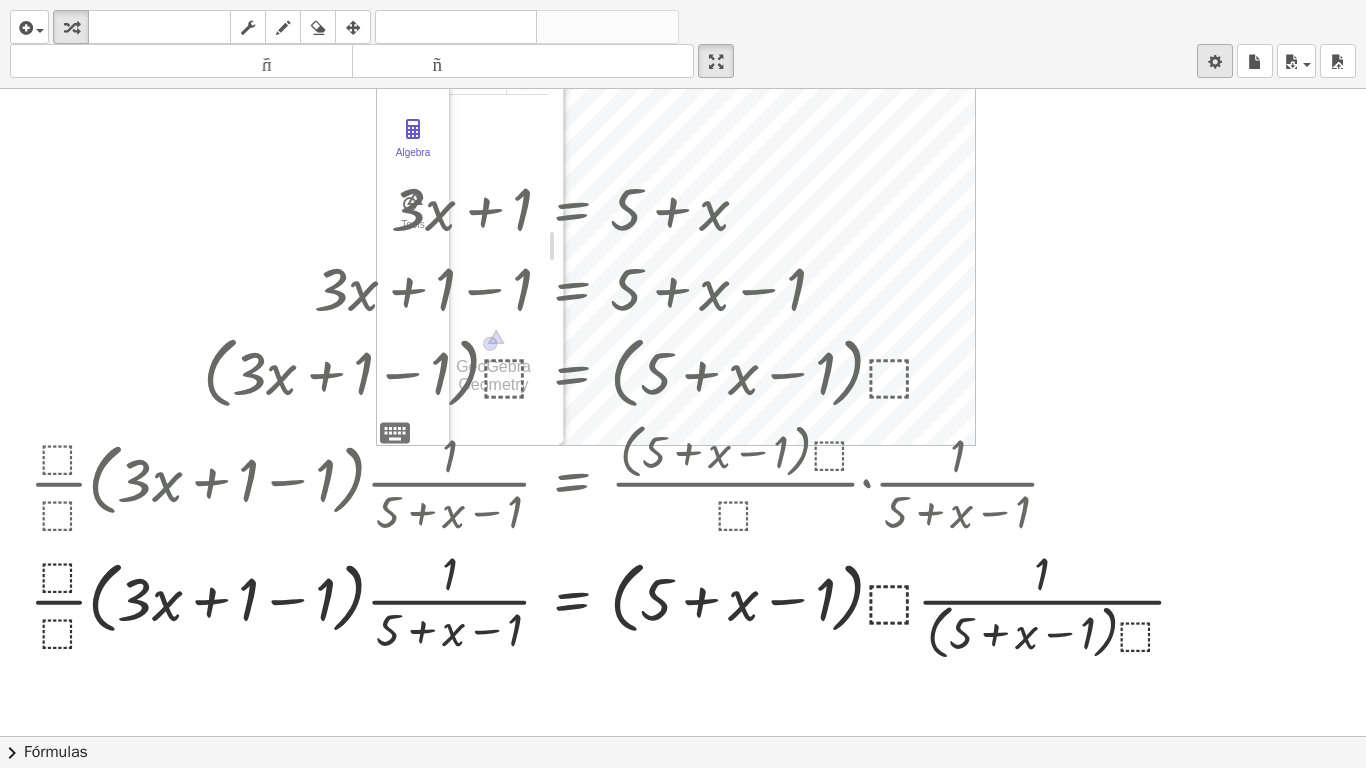 click at bounding box center (1215, 61) 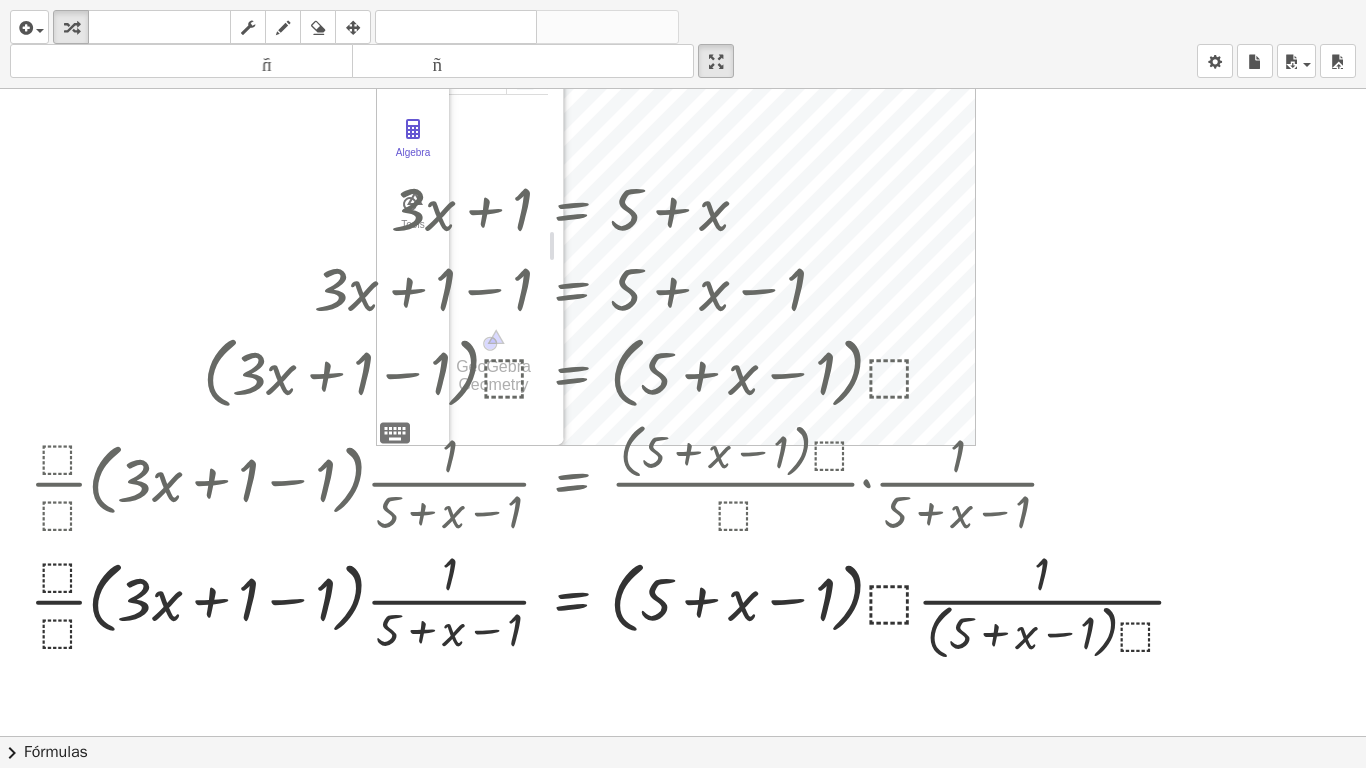 drag, startPoint x: 717, startPoint y: 60, endPoint x: 717, endPoint y: -27, distance: 87 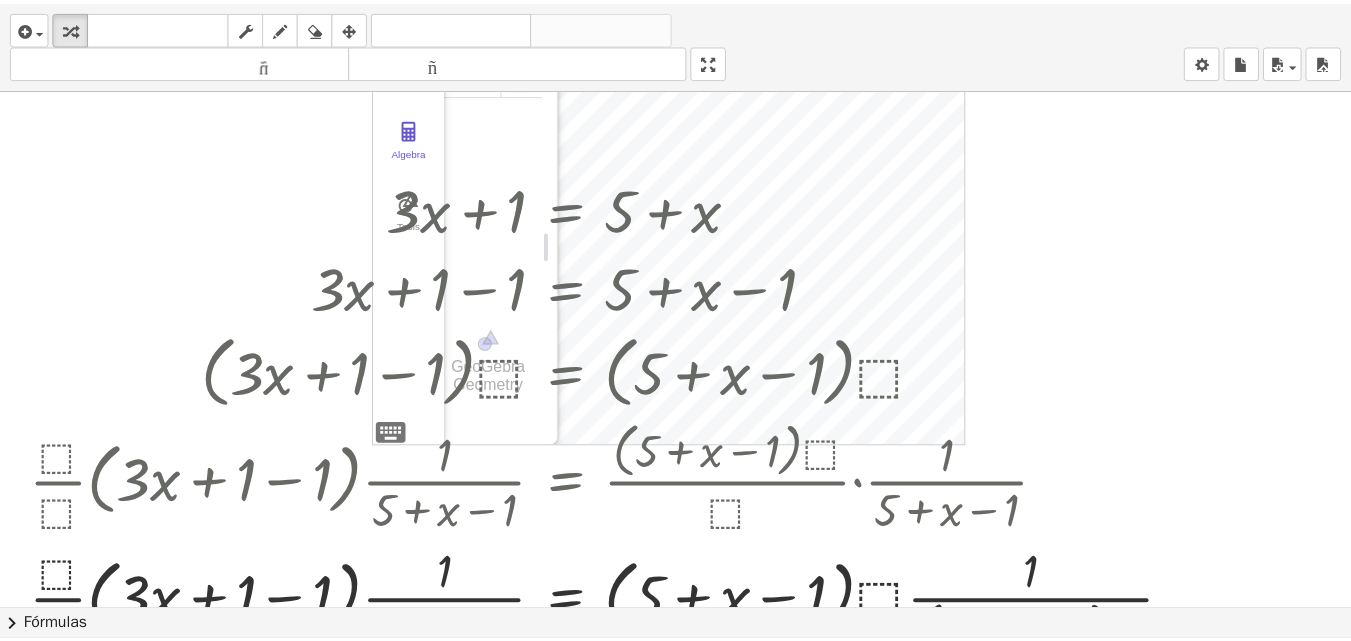 scroll, scrollTop: 500, scrollLeft: 0, axis: vertical 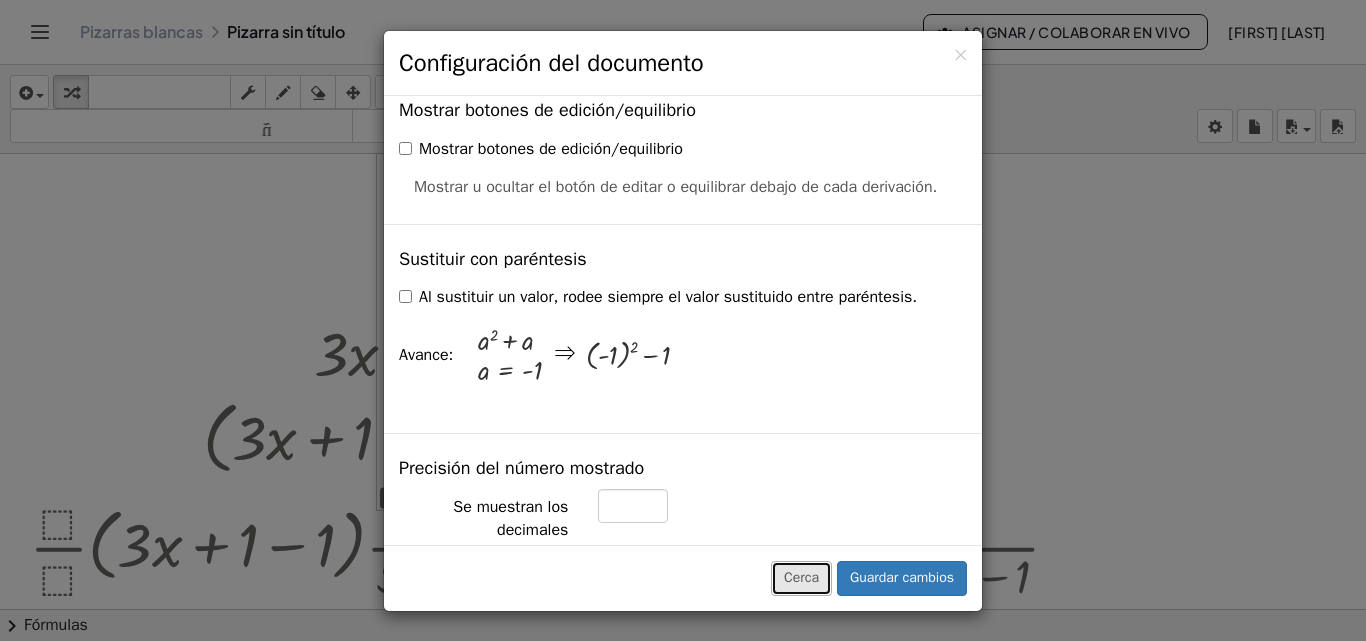 click on "Cerca" at bounding box center (801, 578) 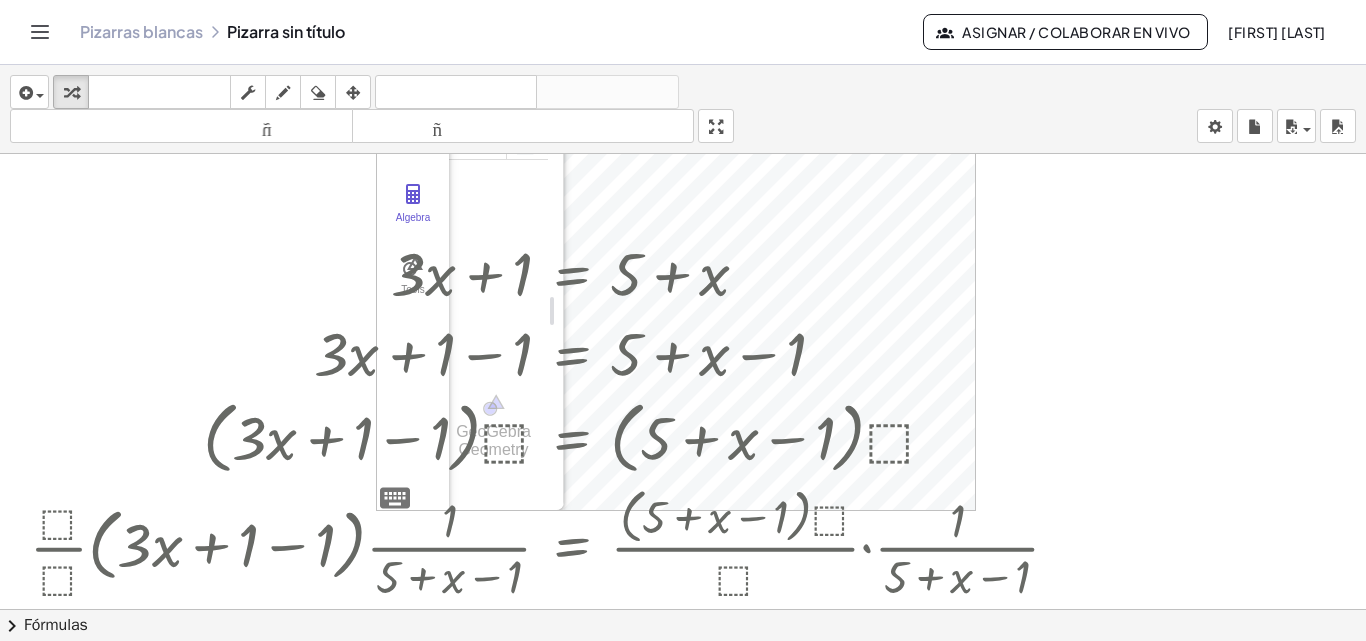 click 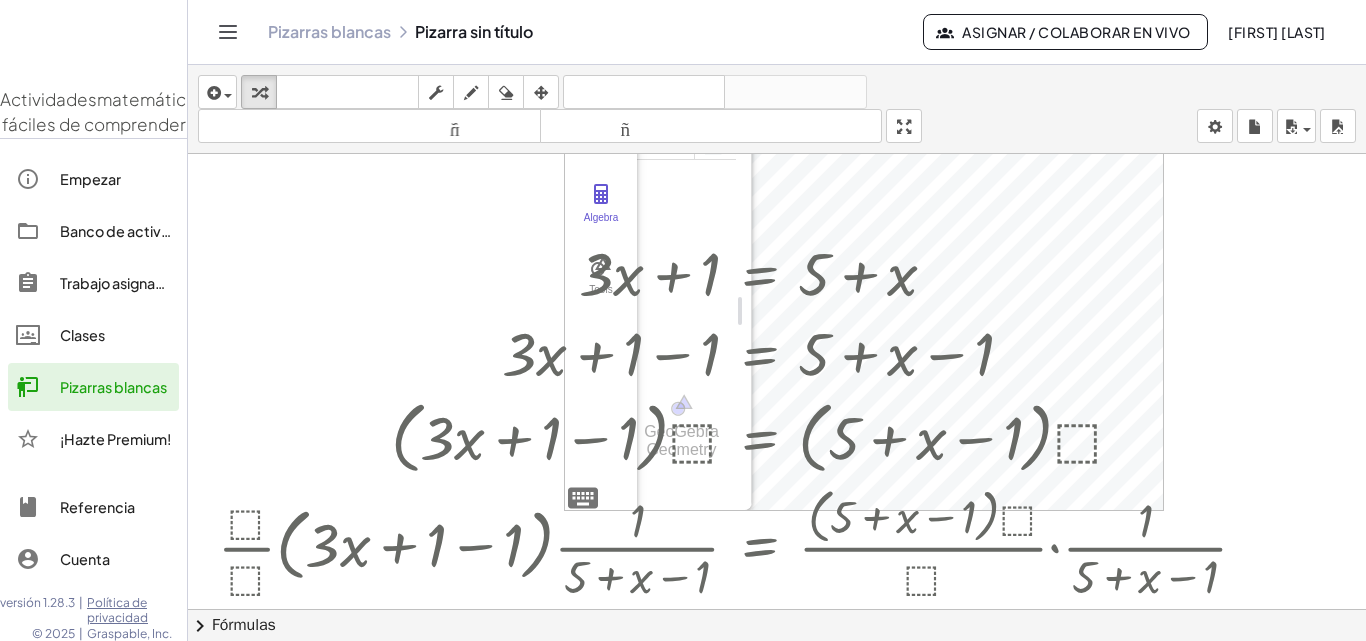click at bounding box center [93, 32] 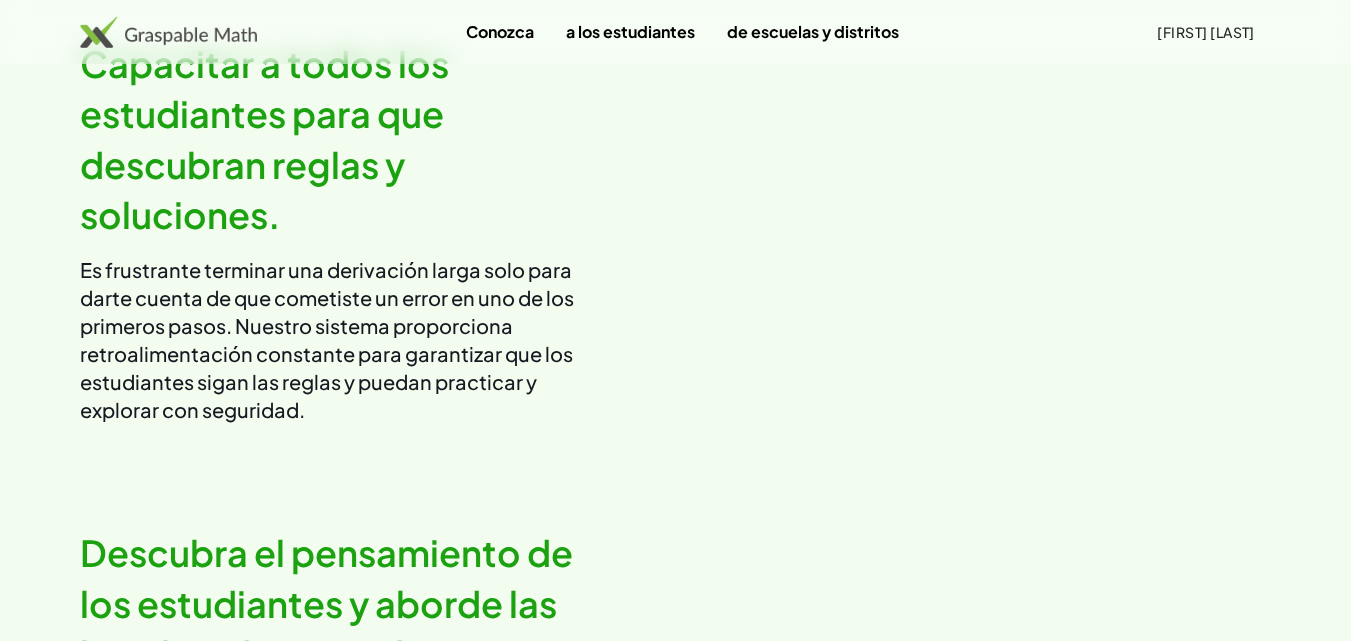 scroll, scrollTop: 2200, scrollLeft: 0, axis: vertical 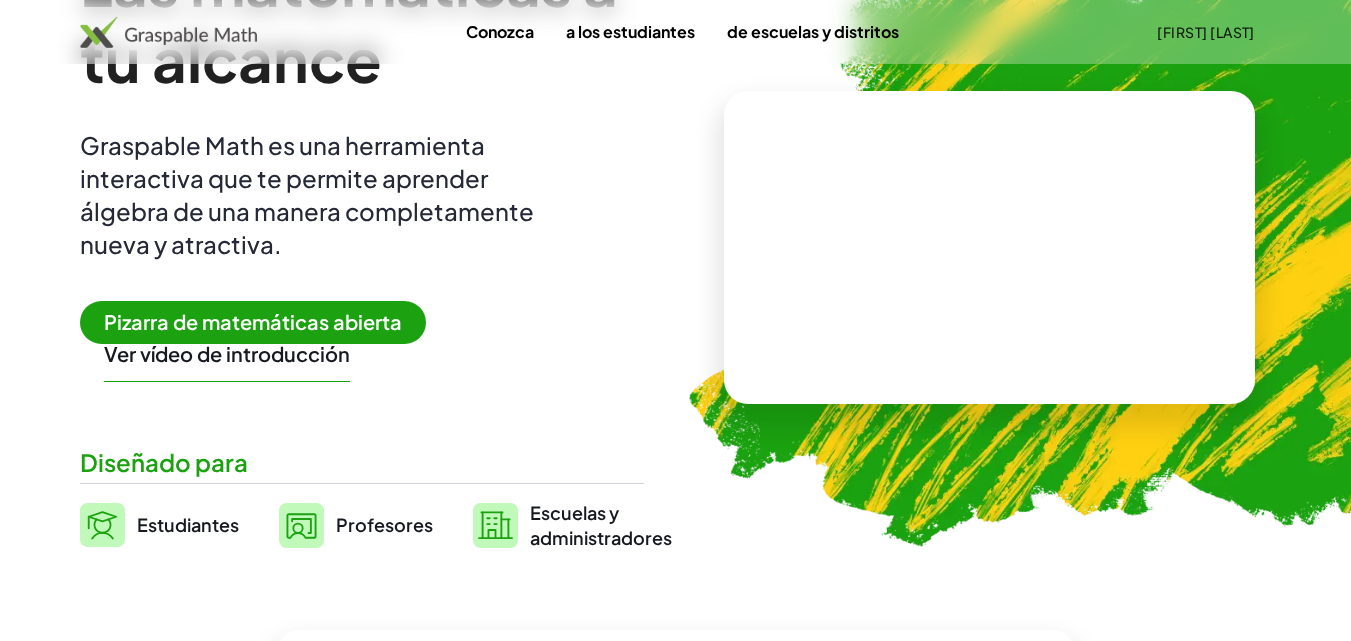 click on "Pizarra de matemáticas abierta" at bounding box center [253, 321] 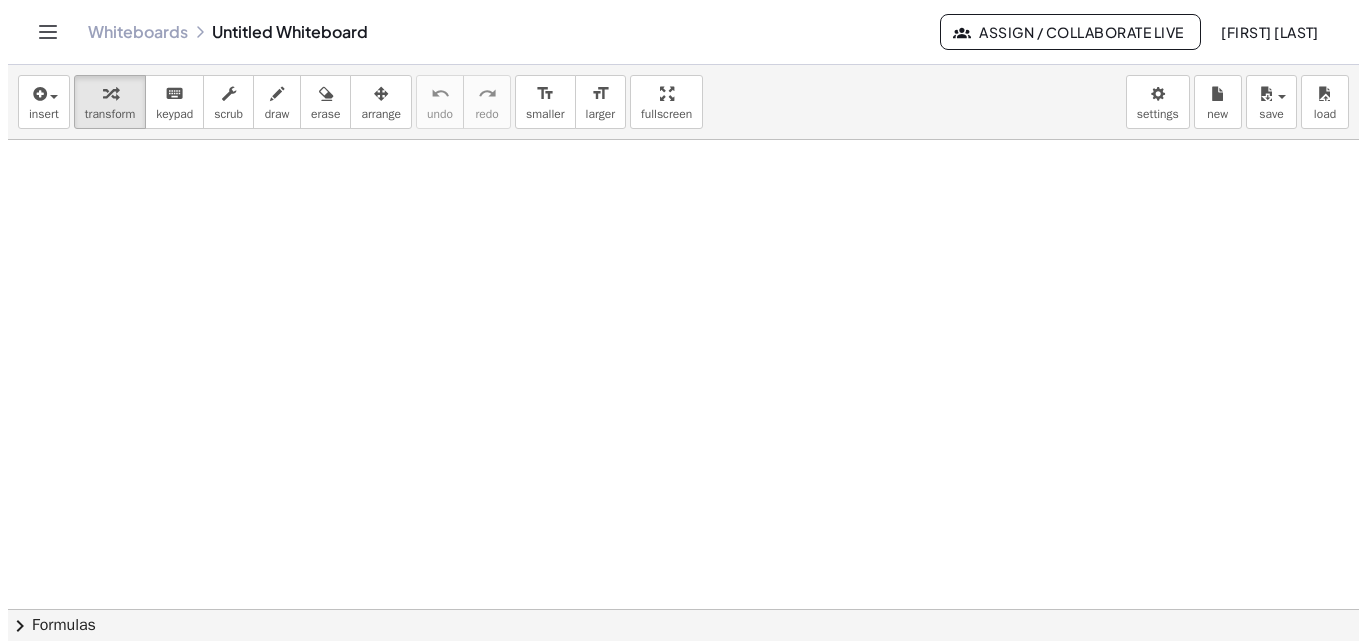 scroll, scrollTop: 0, scrollLeft: 0, axis: both 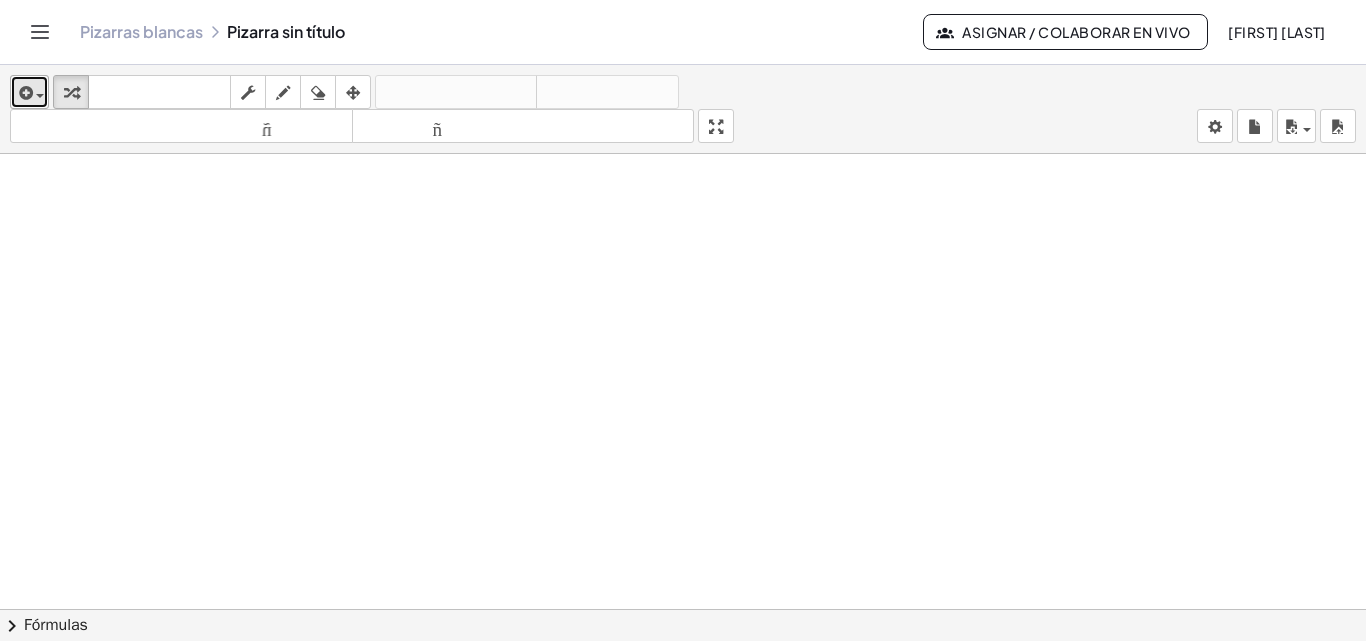 click at bounding box center (24, 93) 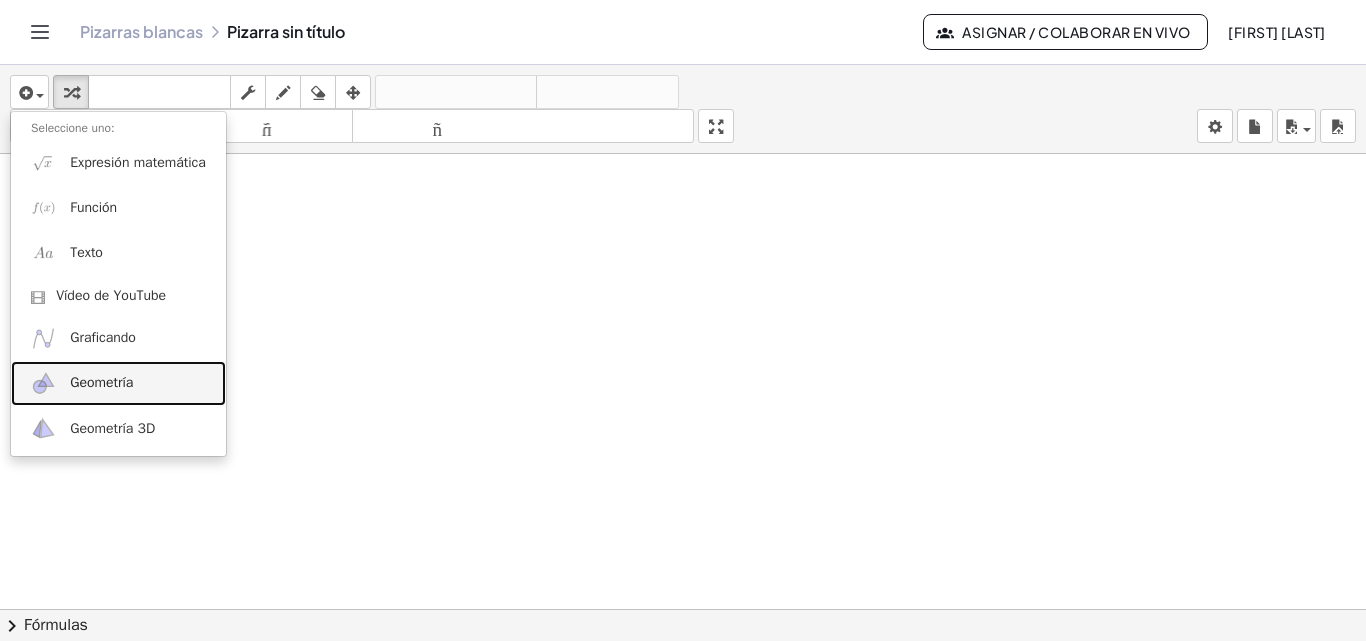 click on "Geometría" at bounding box center (118, 383) 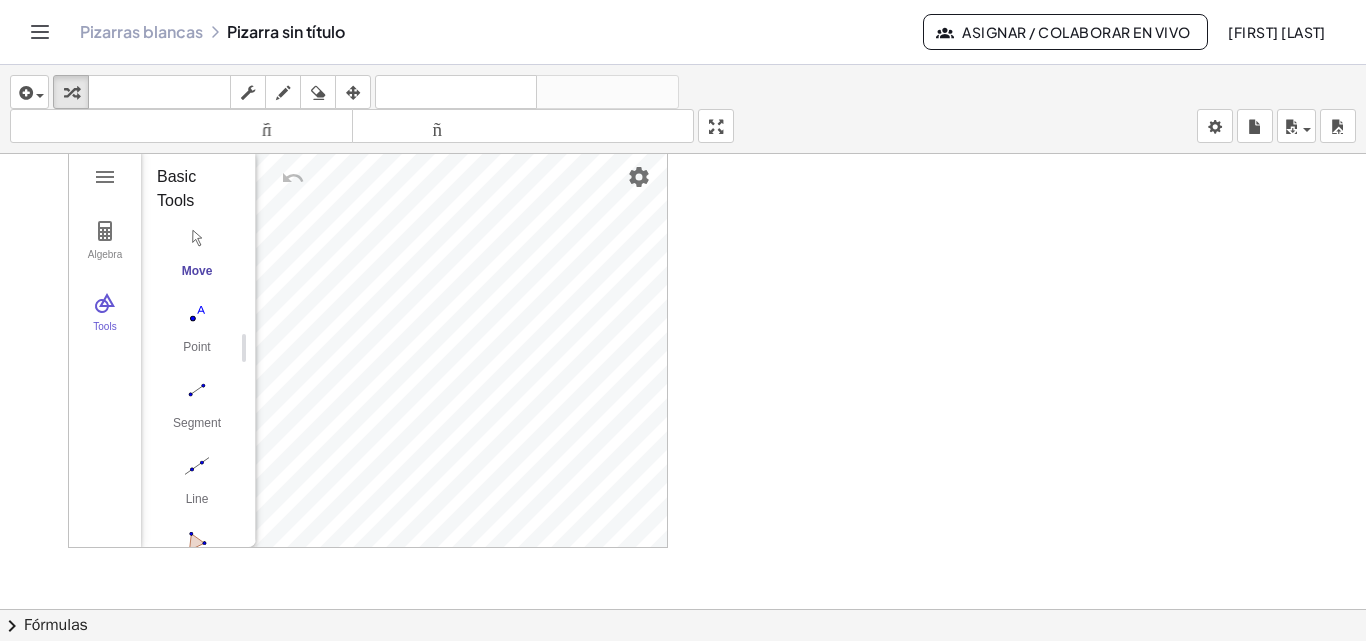 scroll, scrollTop: 67, scrollLeft: 0, axis: vertical 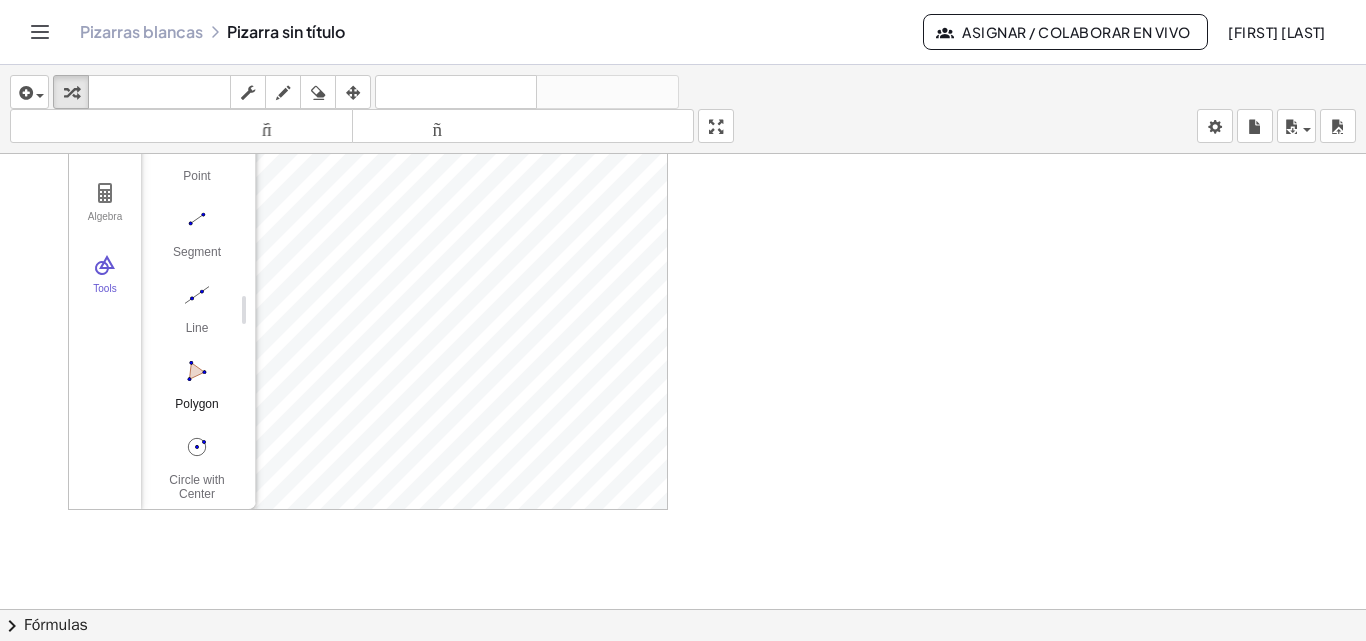 click at bounding box center [197, 371] 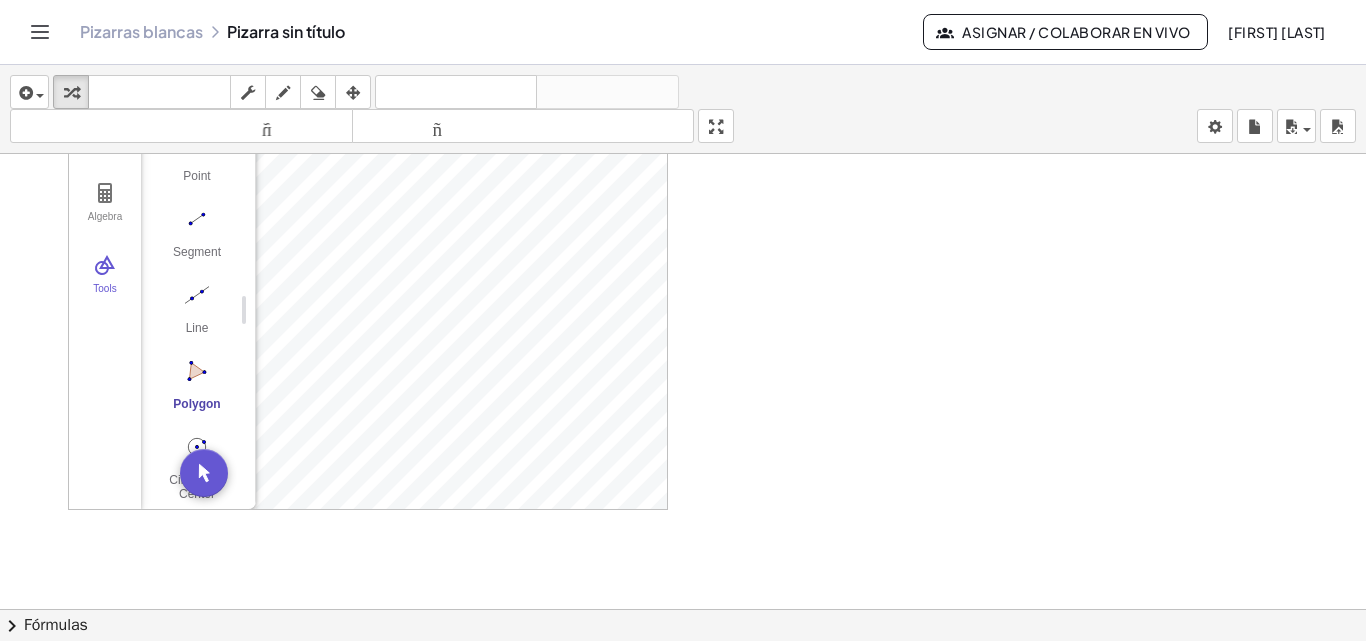 click on "Algebra Tools GeoGebra Geometry Basic Tools Move Point Segment Line Polygon Circle with Center through Point More" at bounding box center [368, 310] 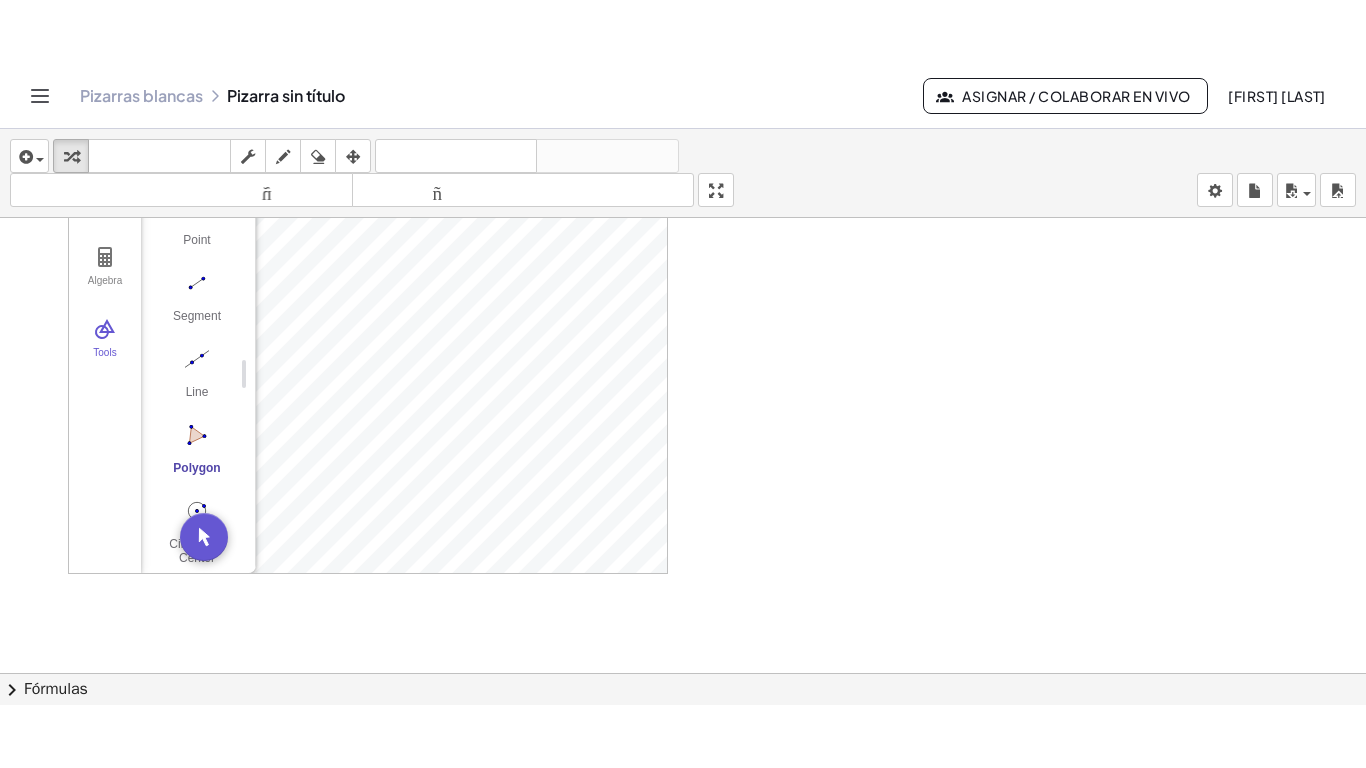scroll, scrollTop: 206, scrollLeft: 0, axis: vertical 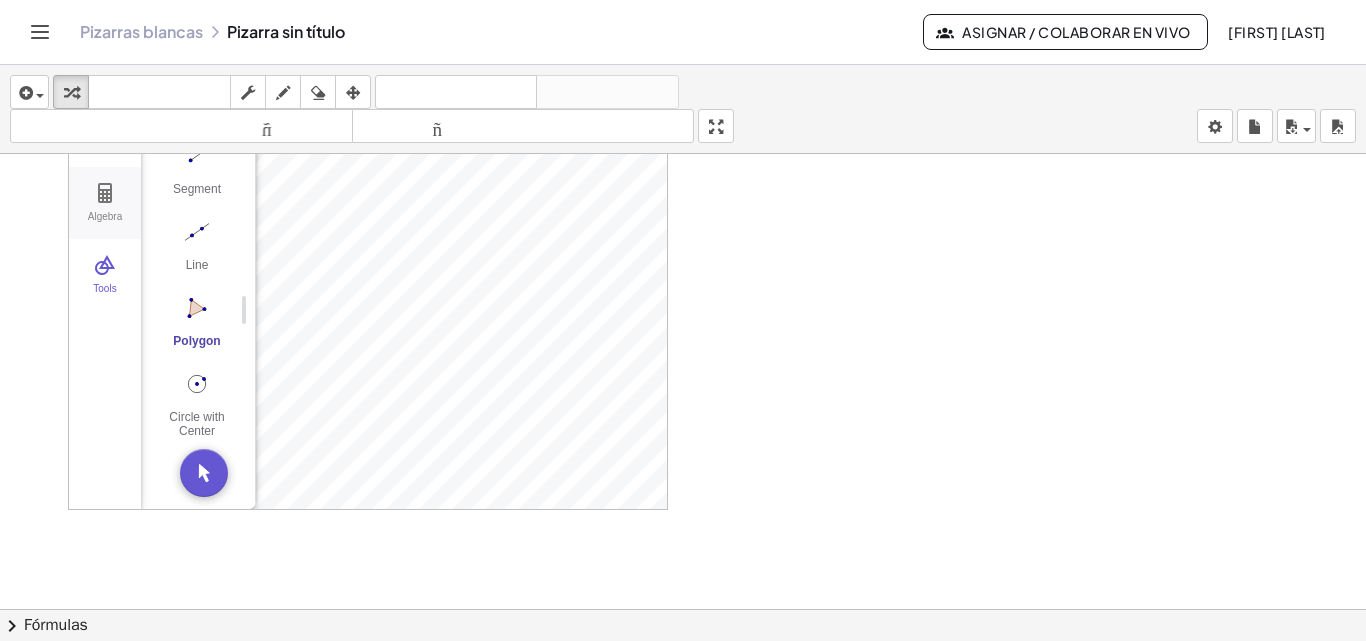 click on "Algebra" at bounding box center [105, 225] 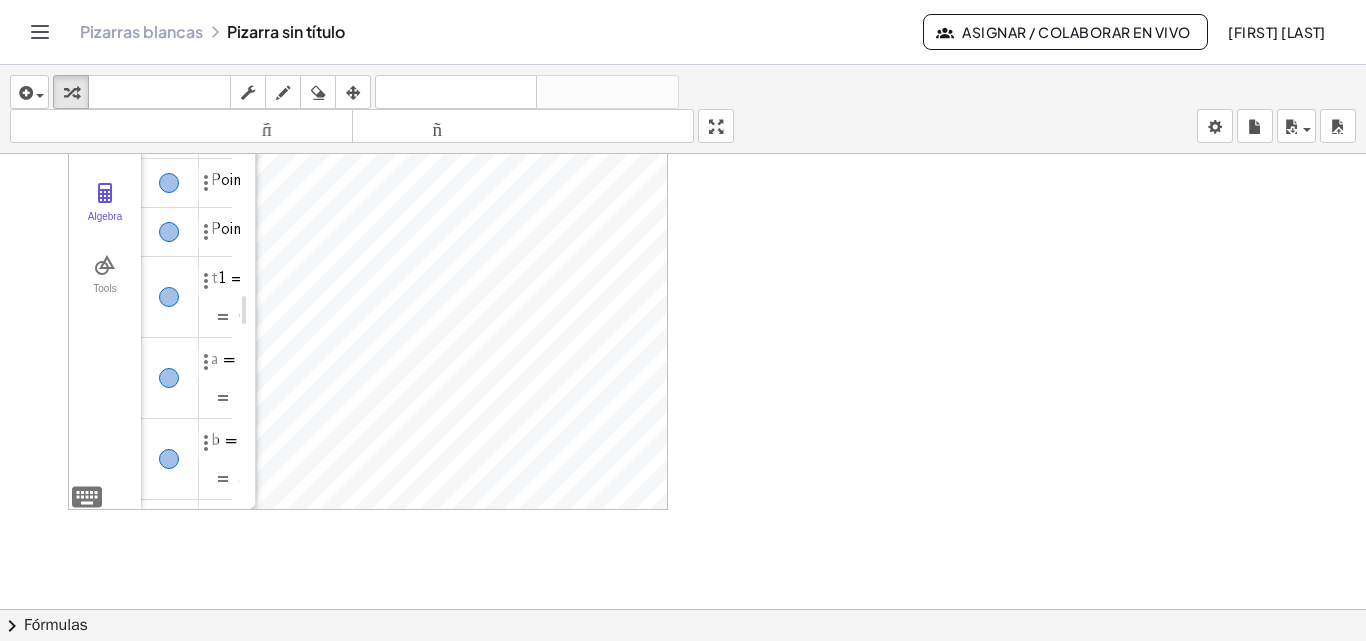 click at bounding box center [170, 183] 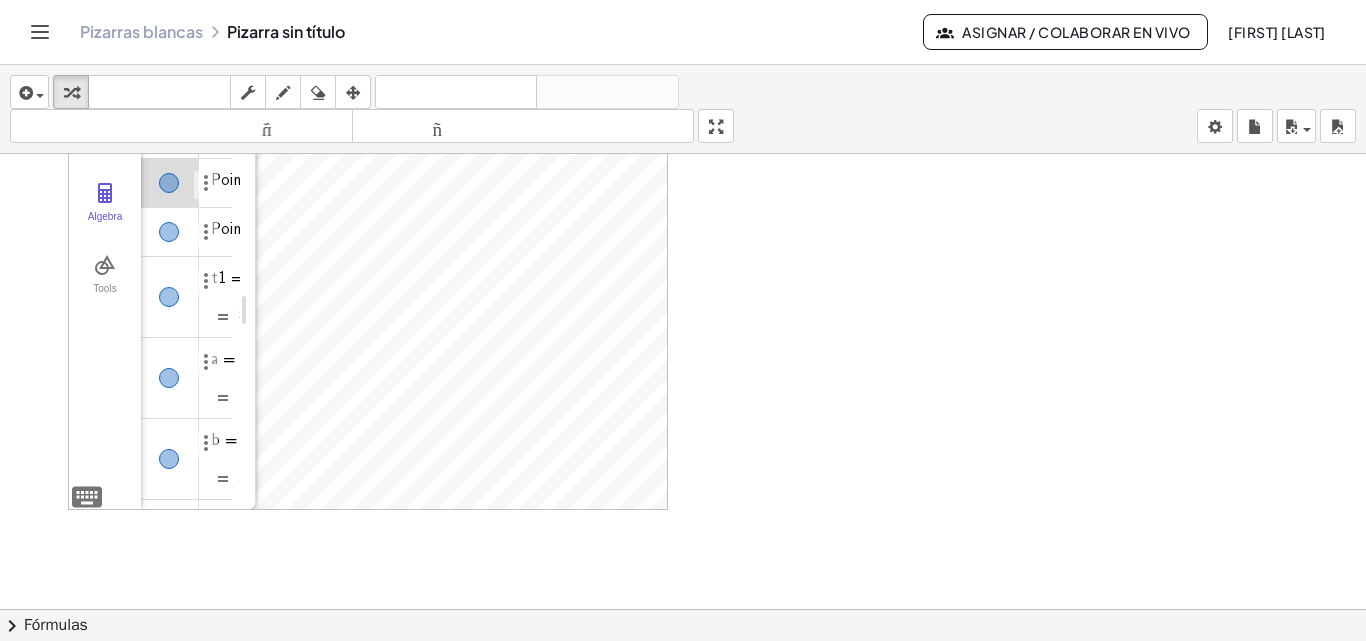 click at bounding box center [170, 232] 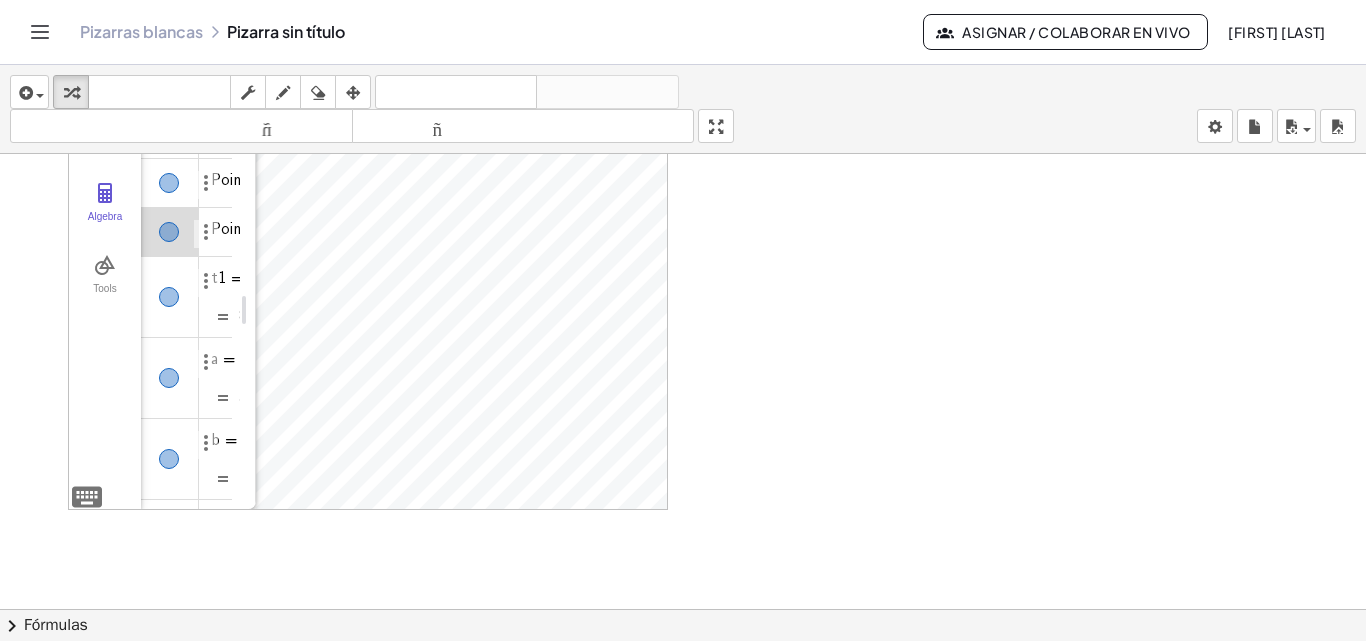 drag, startPoint x: 722, startPoint y: 129, endPoint x: 712, endPoint y: 239, distance: 110.45361 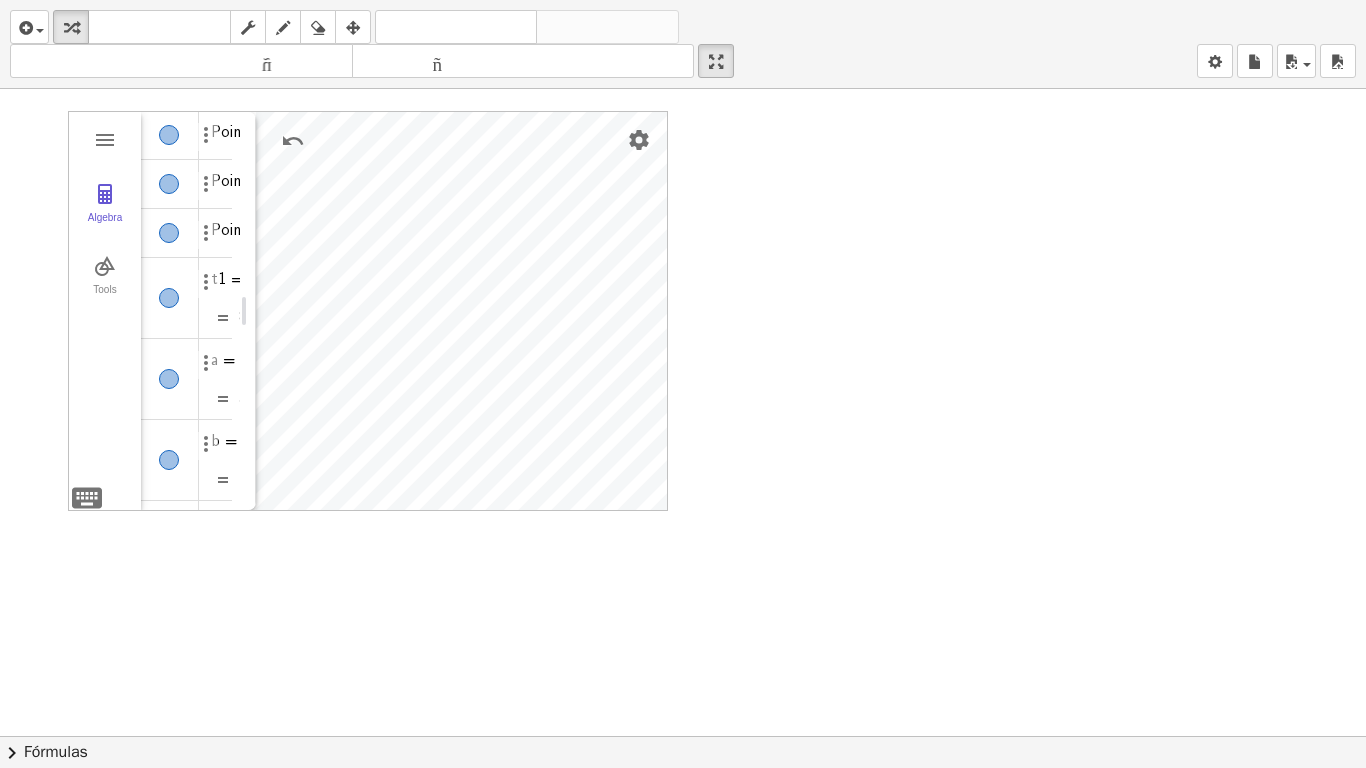 scroll, scrollTop: 0, scrollLeft: 0, axis: both 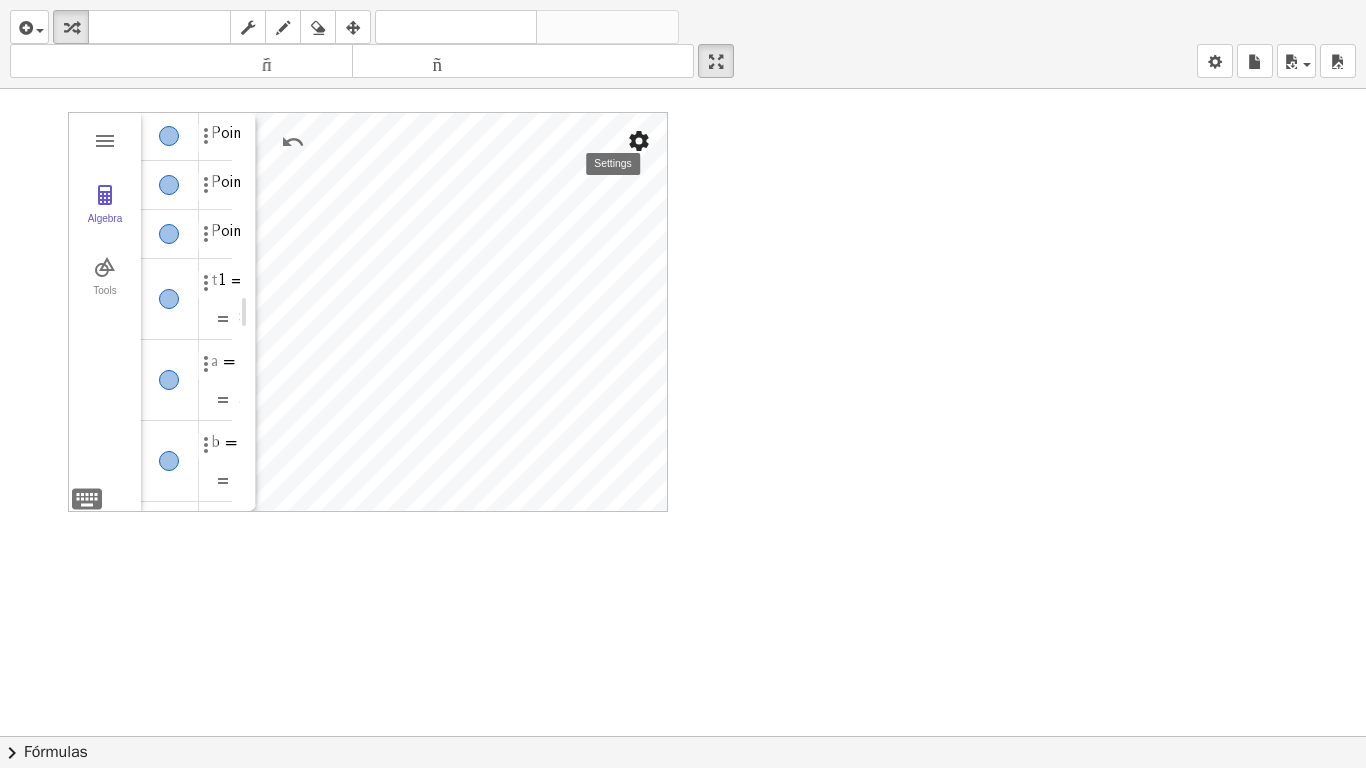 click at bounding box center (639, 141) 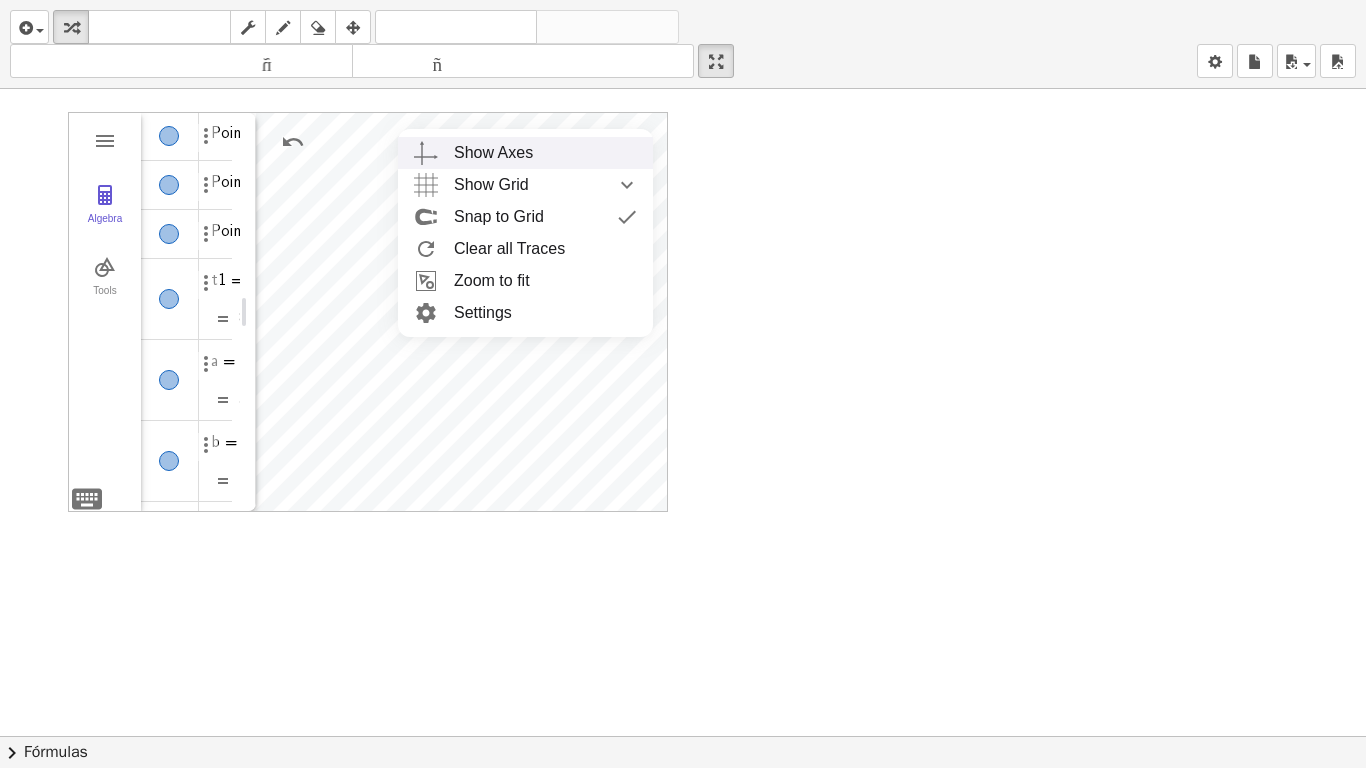 click at bounding box center [683, 736] 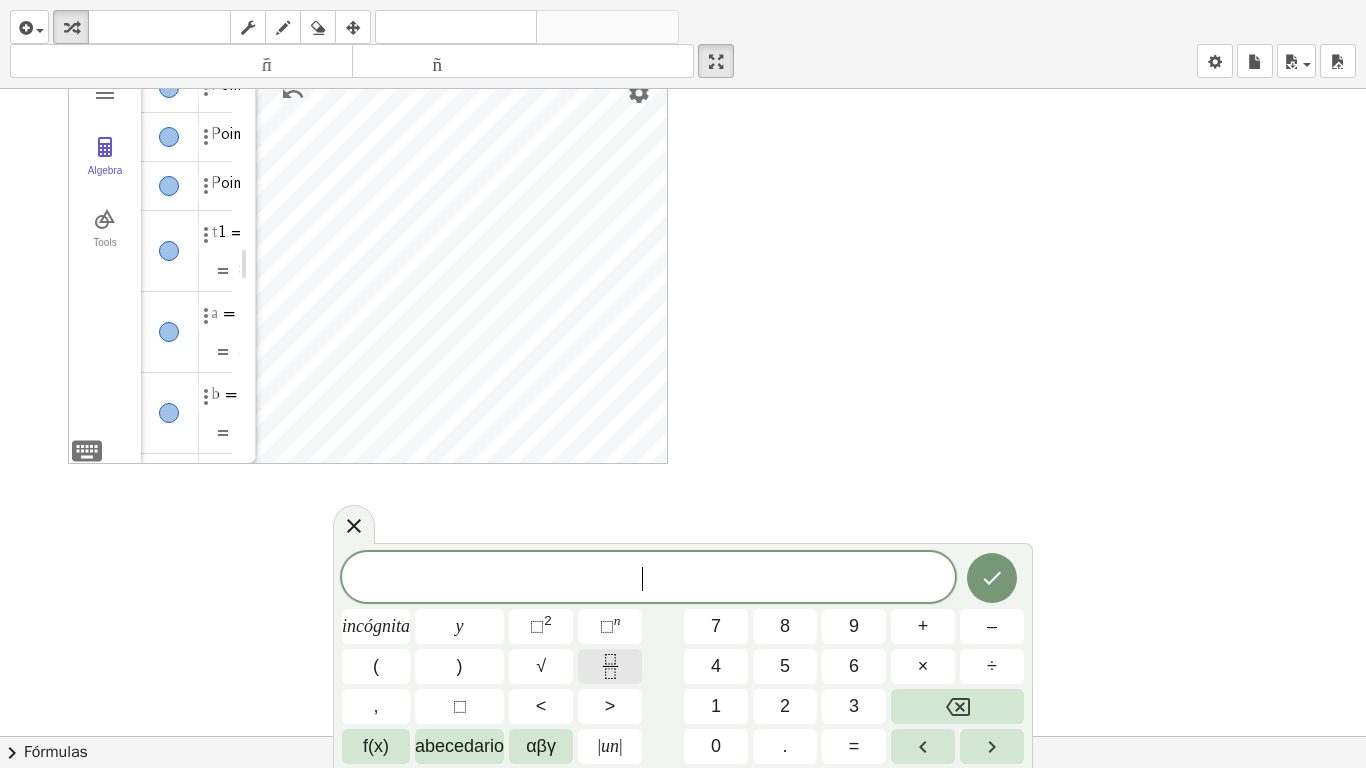 scroll, scrollTop: 100, scrollLeft: 0, axis: vertical 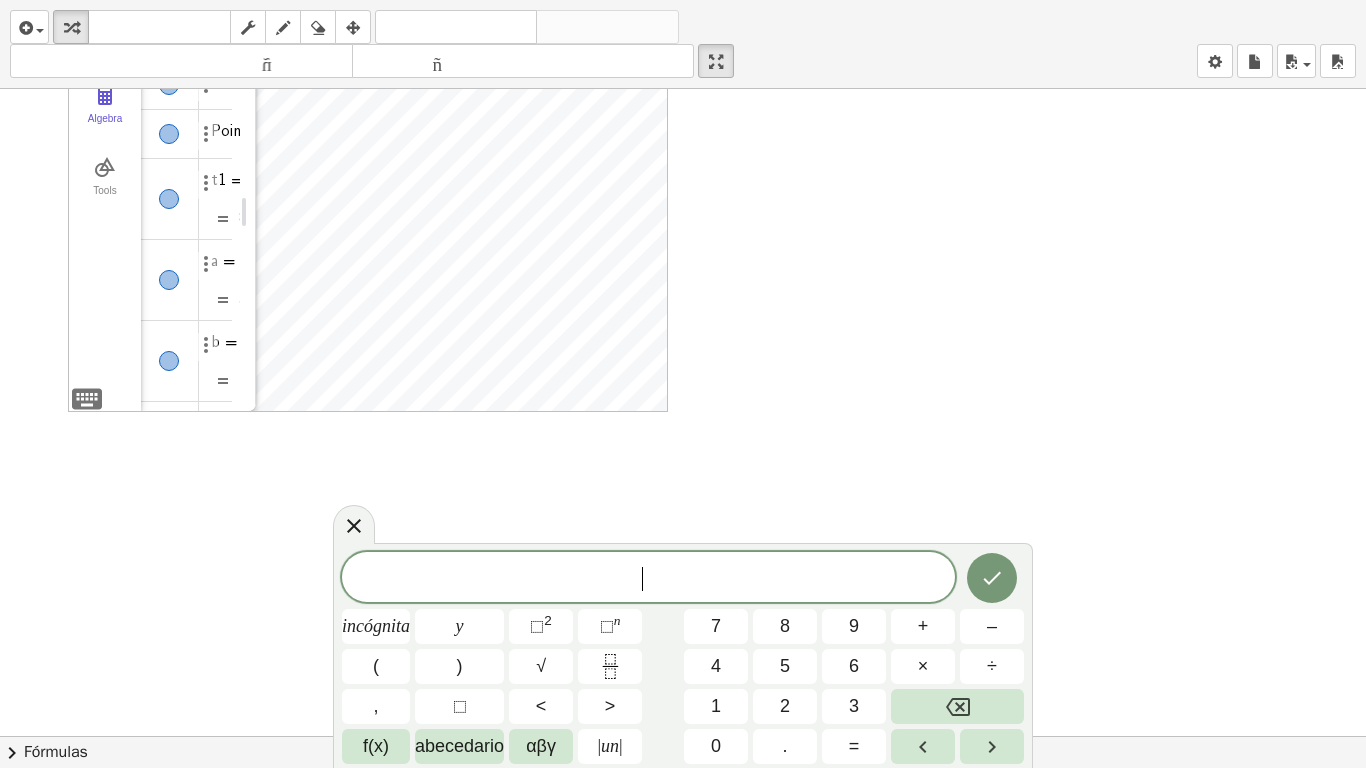 click on "​ incógnita y ⬚  2 ⬚  n 7 8 9 + – ( ) √ 4 5 6 × ÷ , ⬚ < > 1 2 3 f(x) abecedario αβγ |  un  | 0 . =" at bounding box center [683, 658] 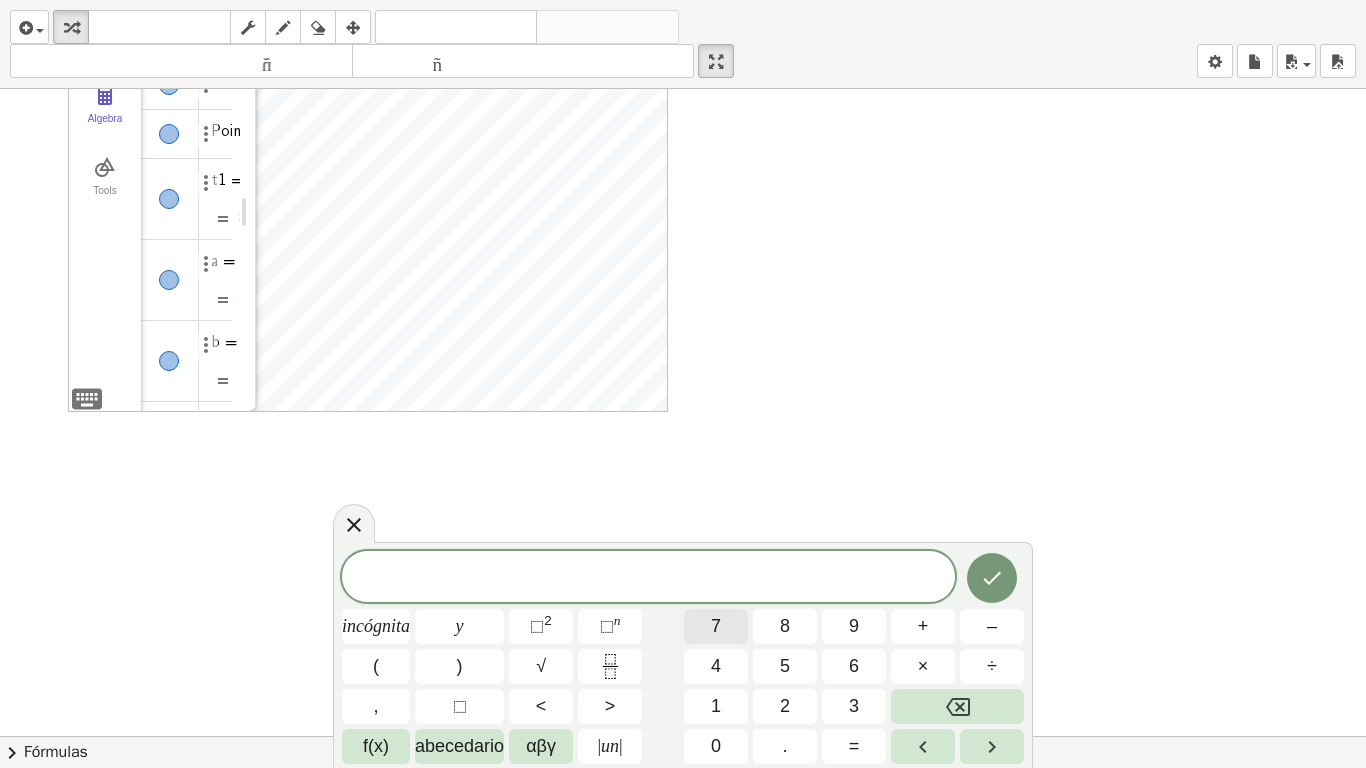 click on "7" at bounding box center [716, 626] 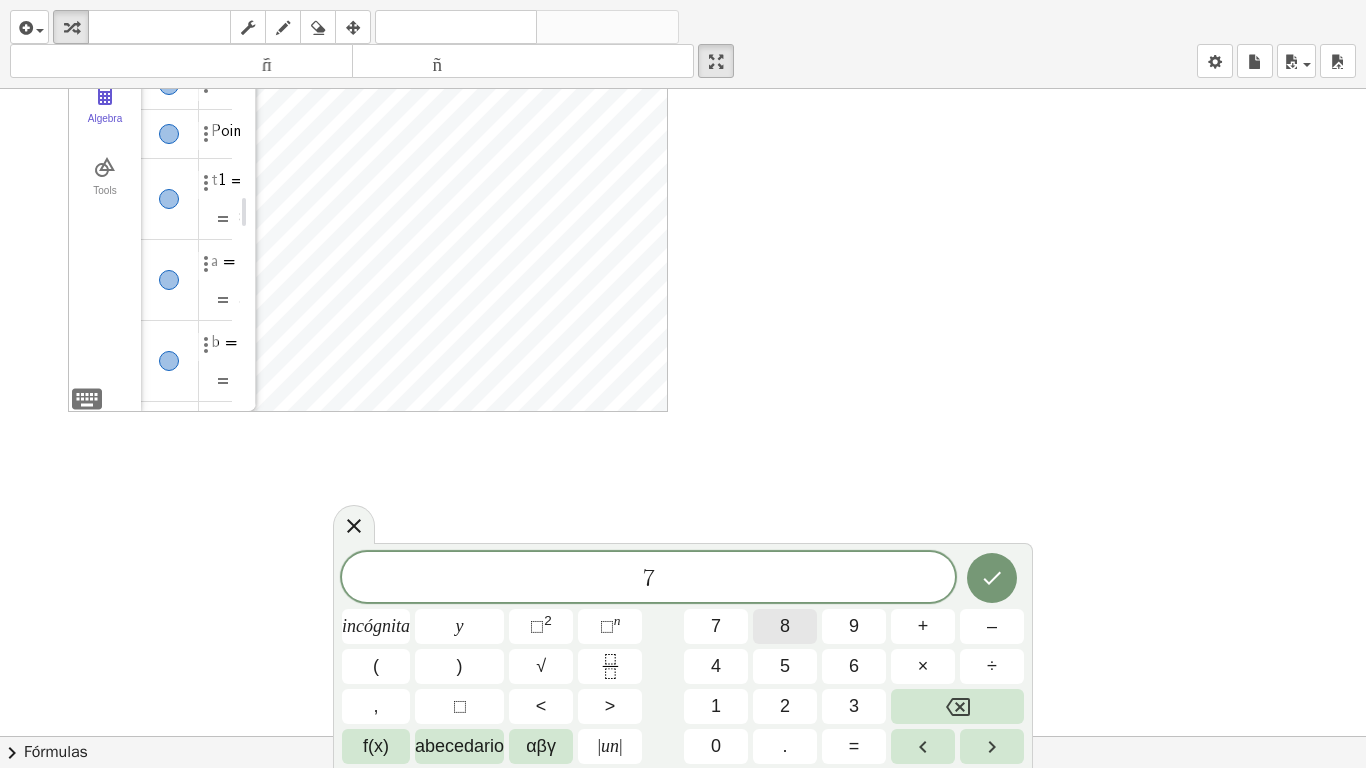 click on "8" at bounding box center [785, 626] 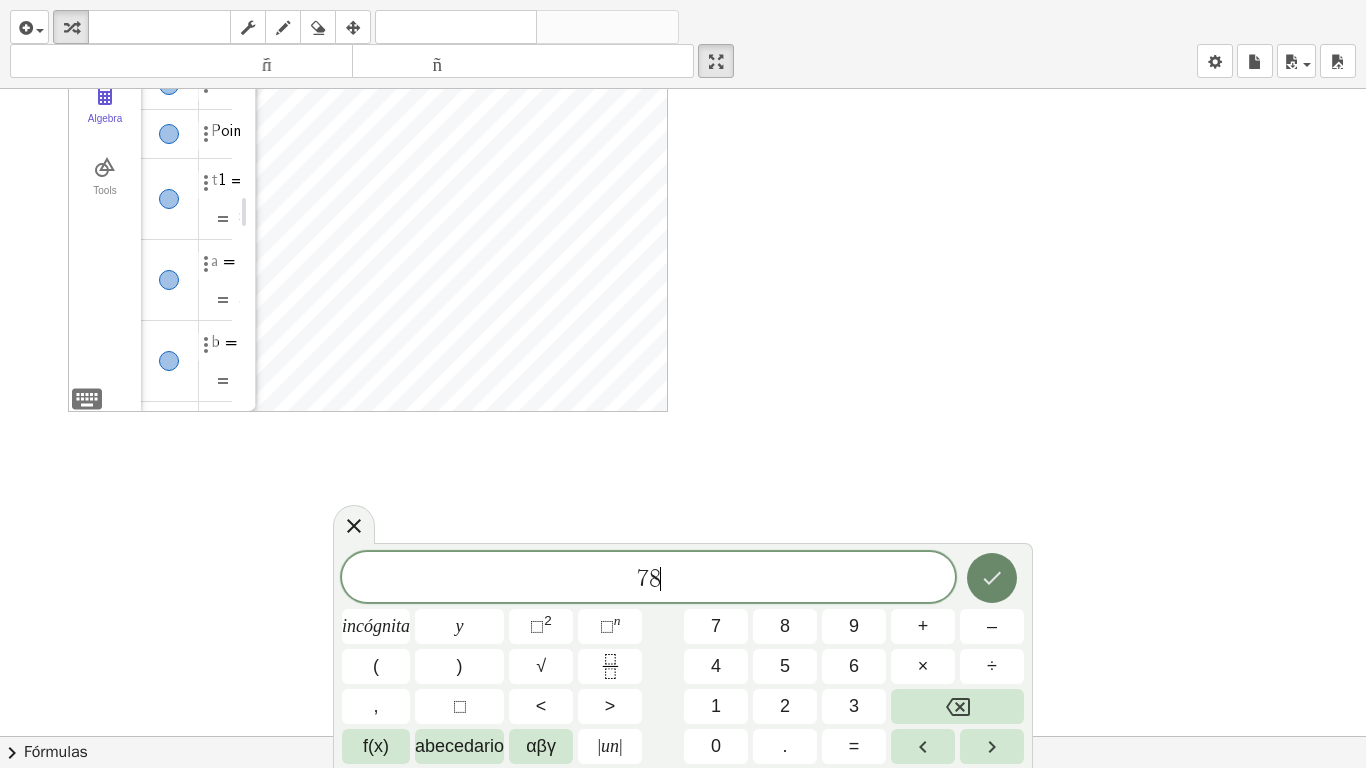 click 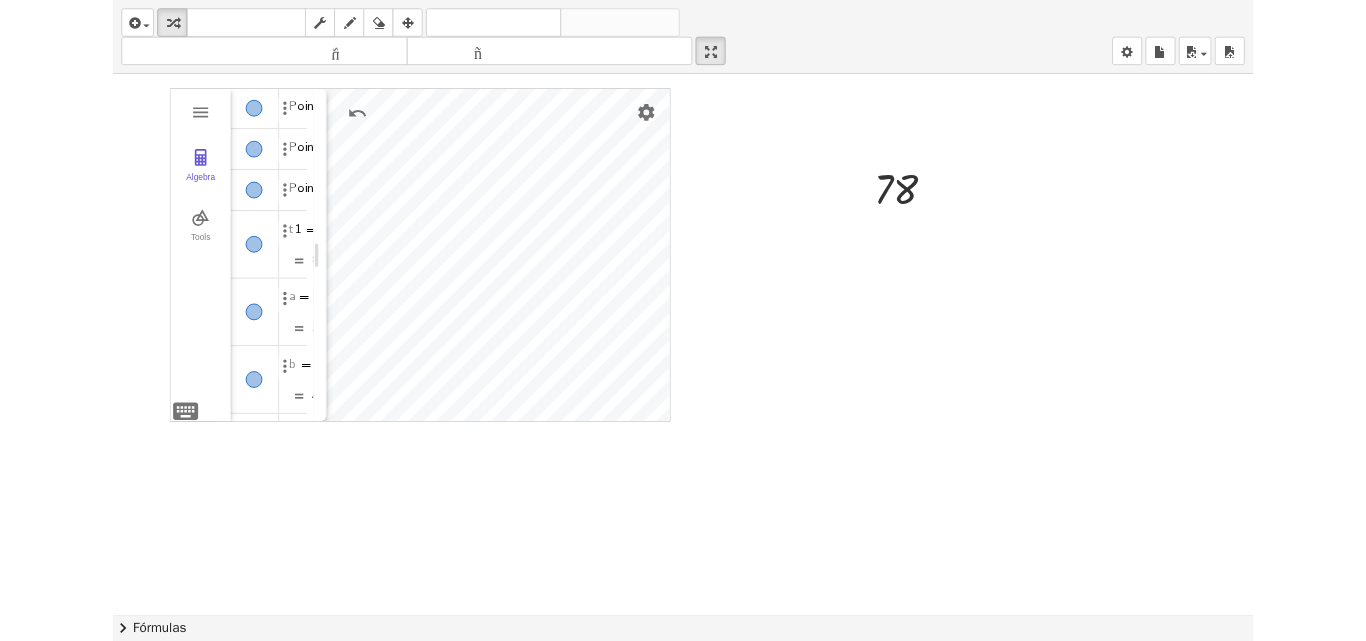 scroll, scrollTop: 0, scrollLeft: 0, axis: both 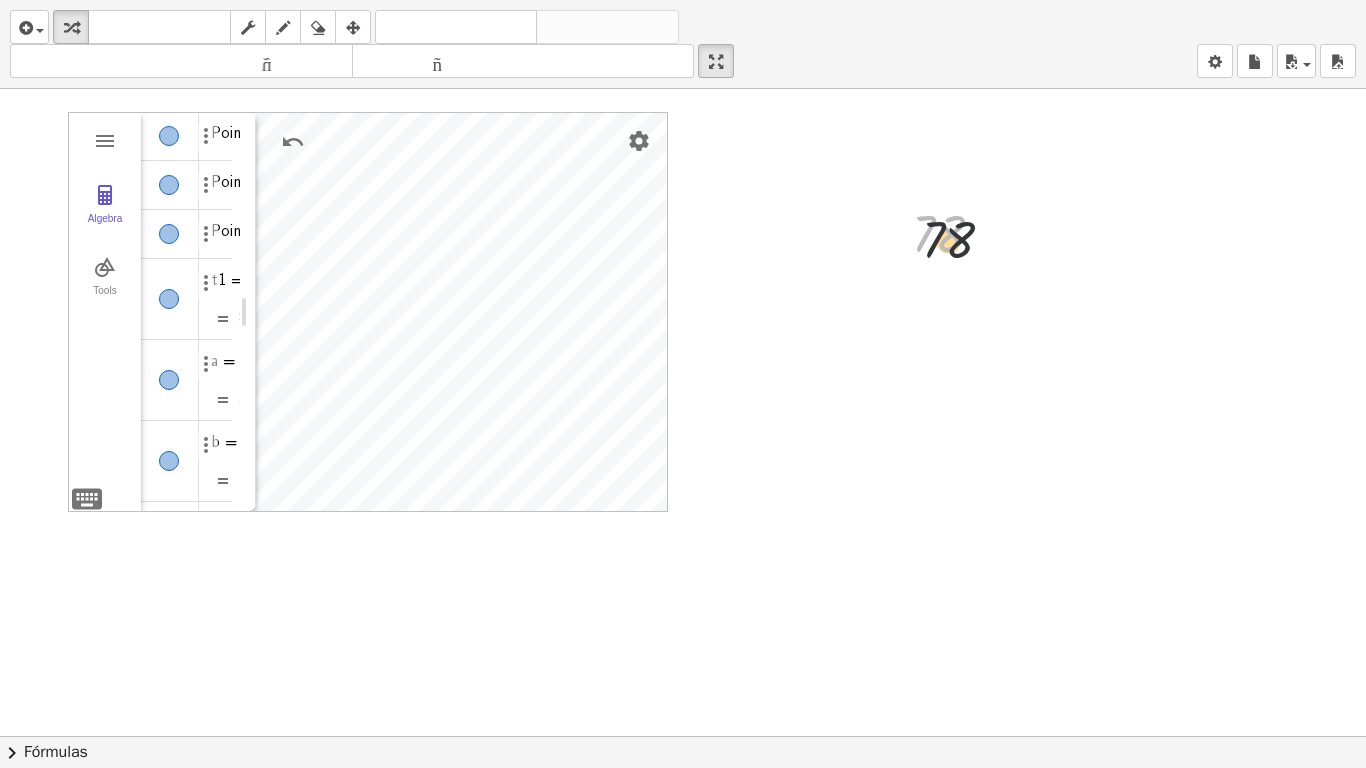 drag, startPoint x: 937, startPoint y: 220, endPoint x: 1002, endPoint y: 236, distance: 66.94027 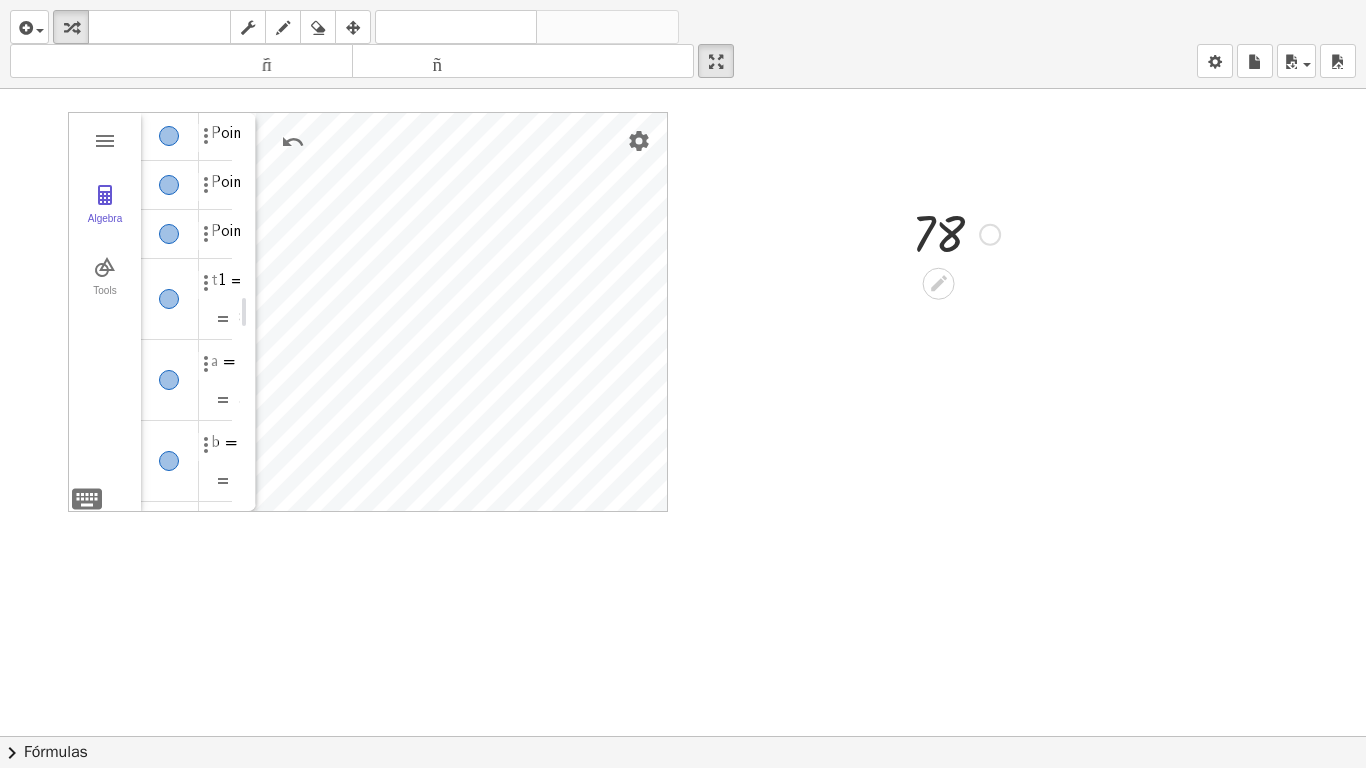 drag, startPoint x: 955, startPoint y: 287, endPoint x: 916, endPoint y: 280, distance: 39.623226 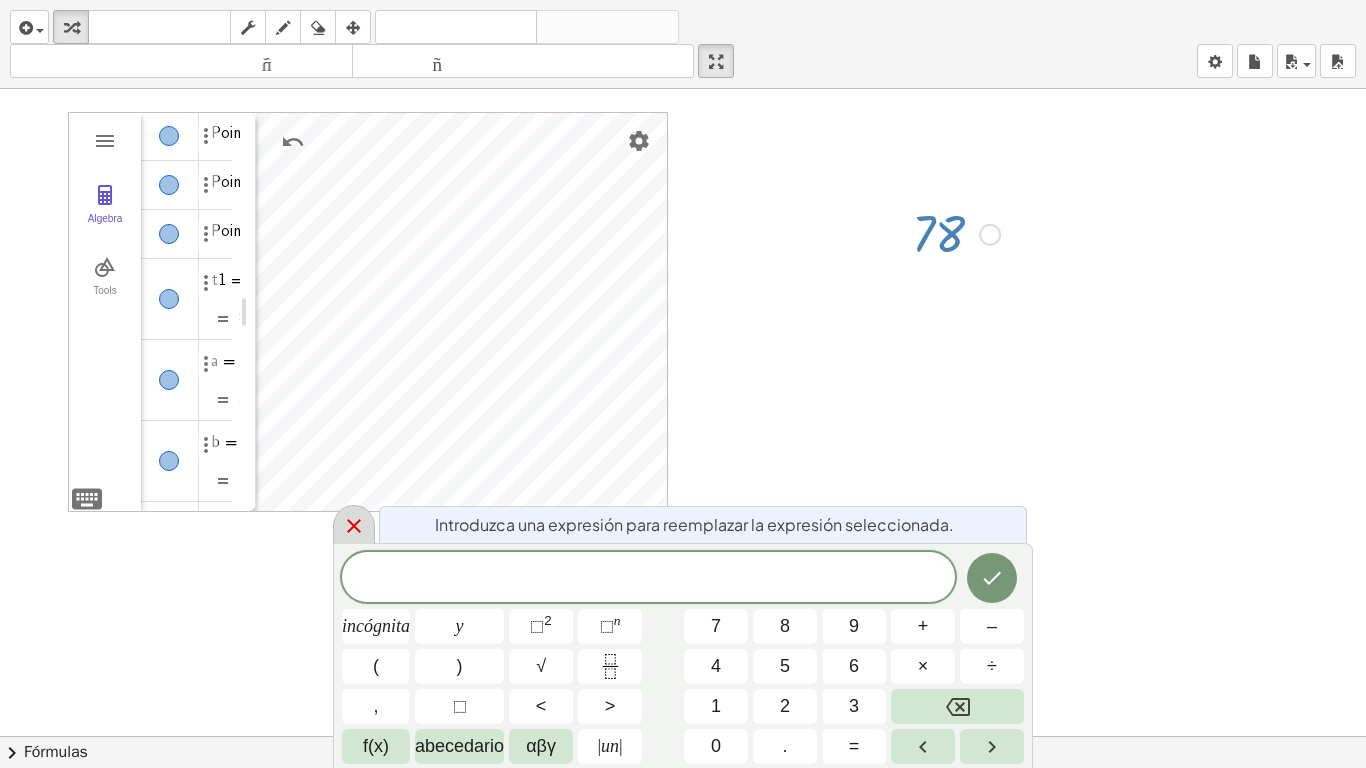 click at bounding box center (354, 524) 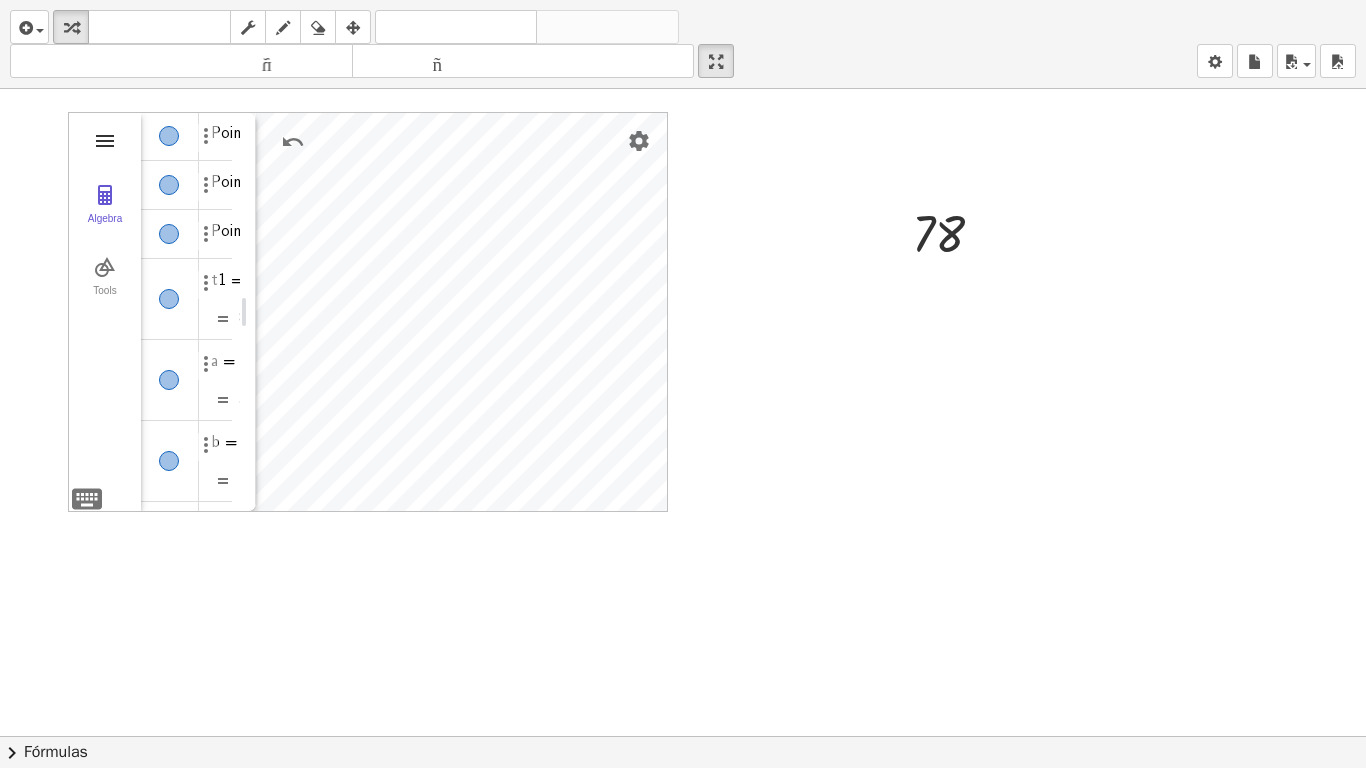 click at bounding box center (105, 141) 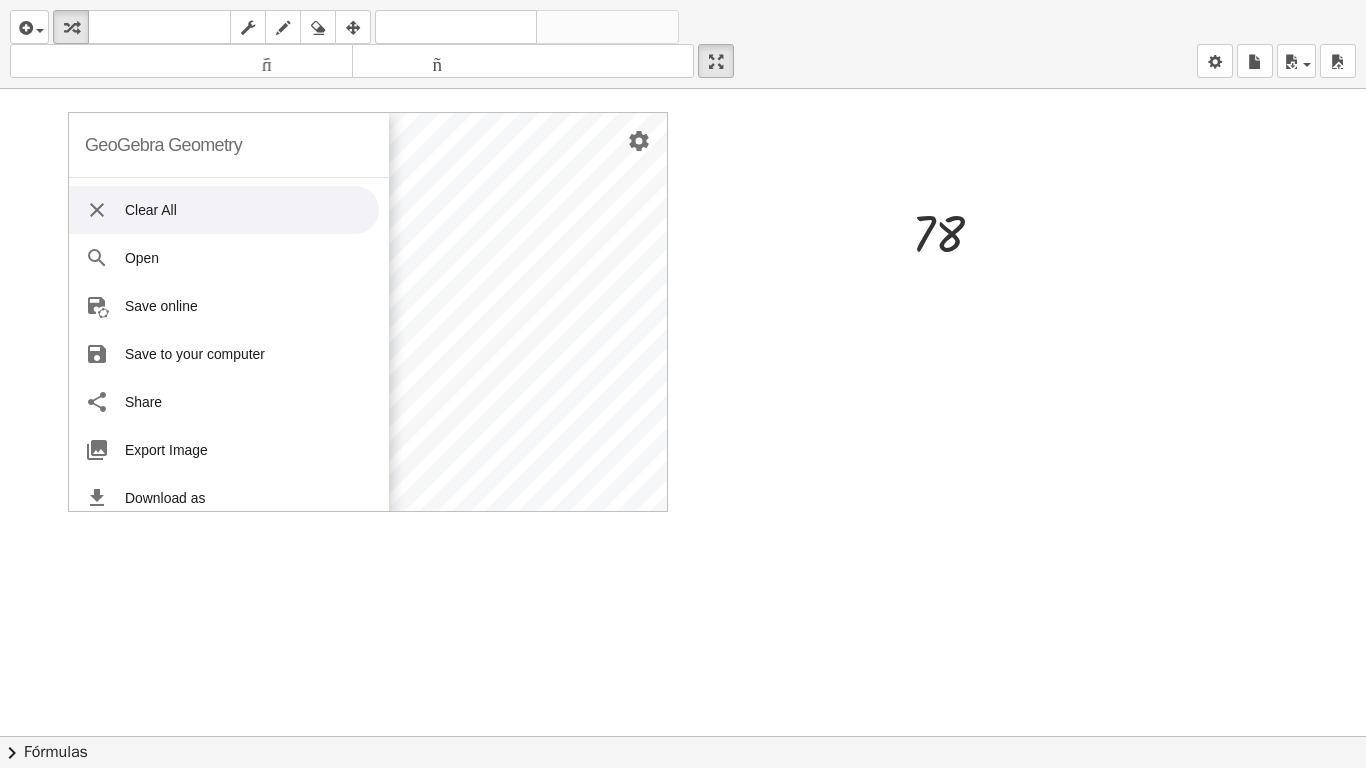 click on "Clear All" at bounding box center [224, 210] 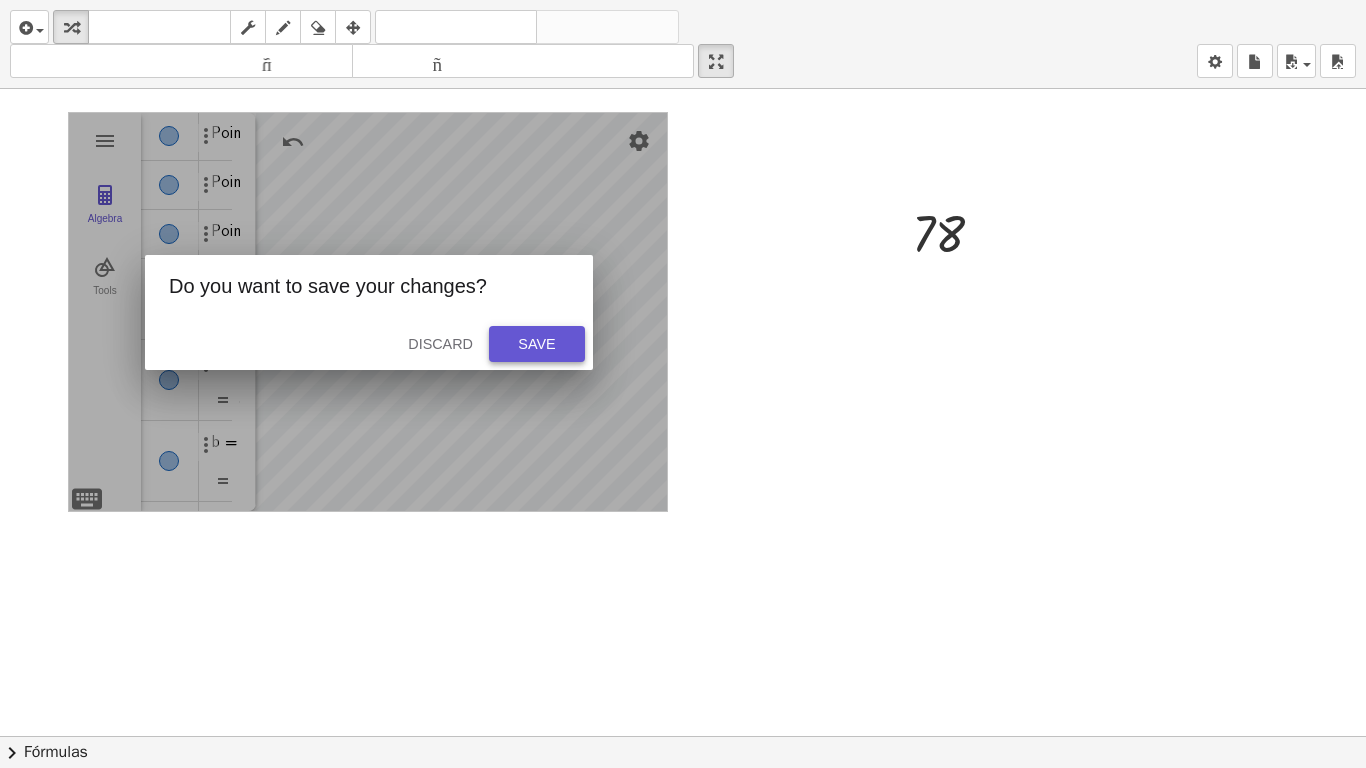 click on "Save" at bounding box center (537, 344) 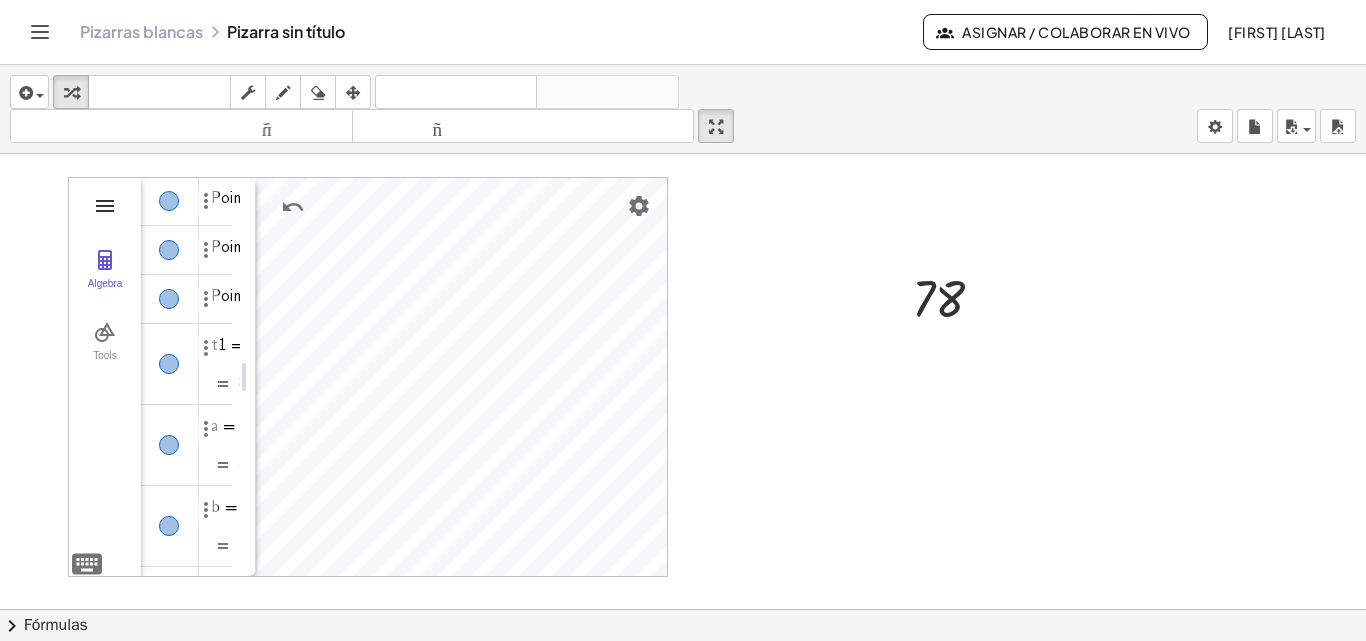 click at bounding box center (105, 206) 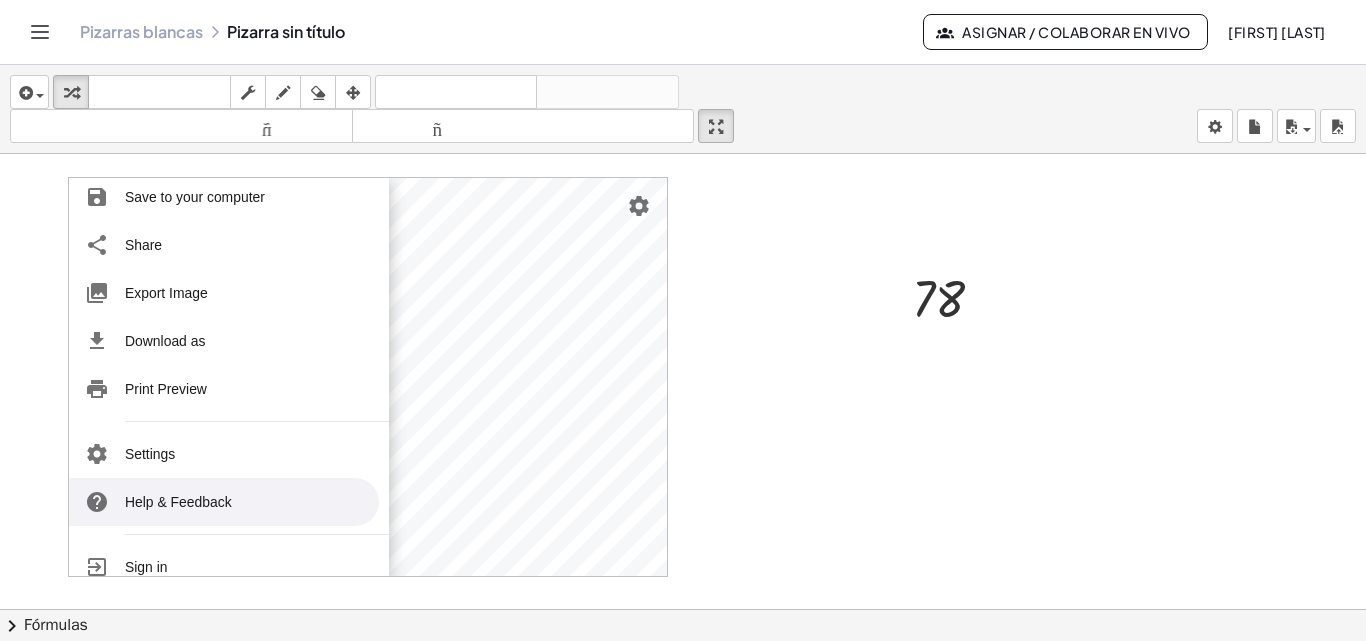 scroll, scrollTop: 245, scrollLeft: 0, axis: vertical 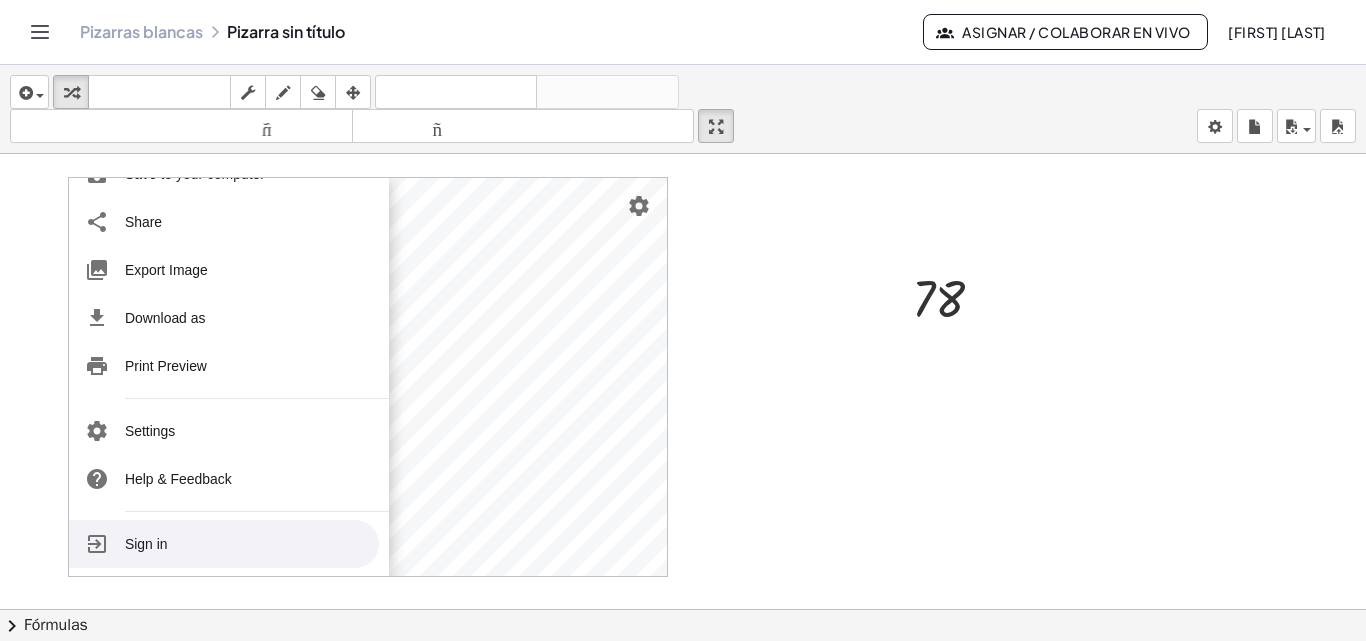 drag, startPoint x: 831, startPoint y: 177, endPoint x: 877, endPoint y: 197, distance: 50.159744 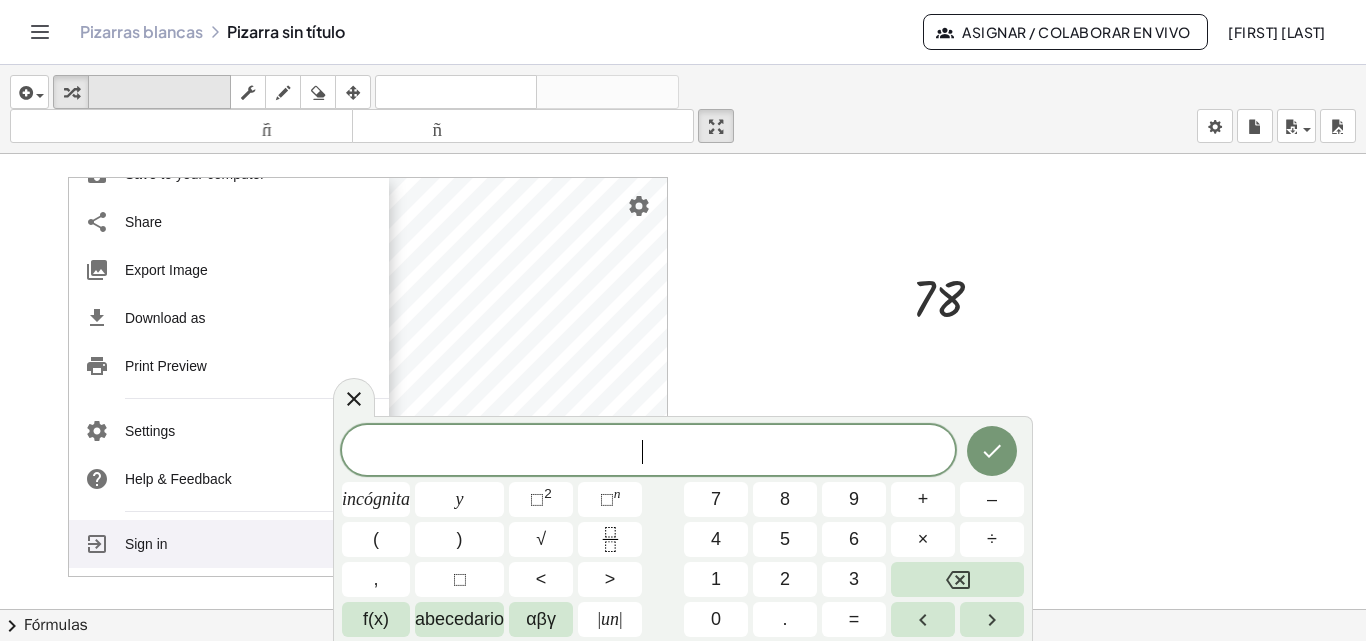click on "teclado" at bounding box center [159, 92] 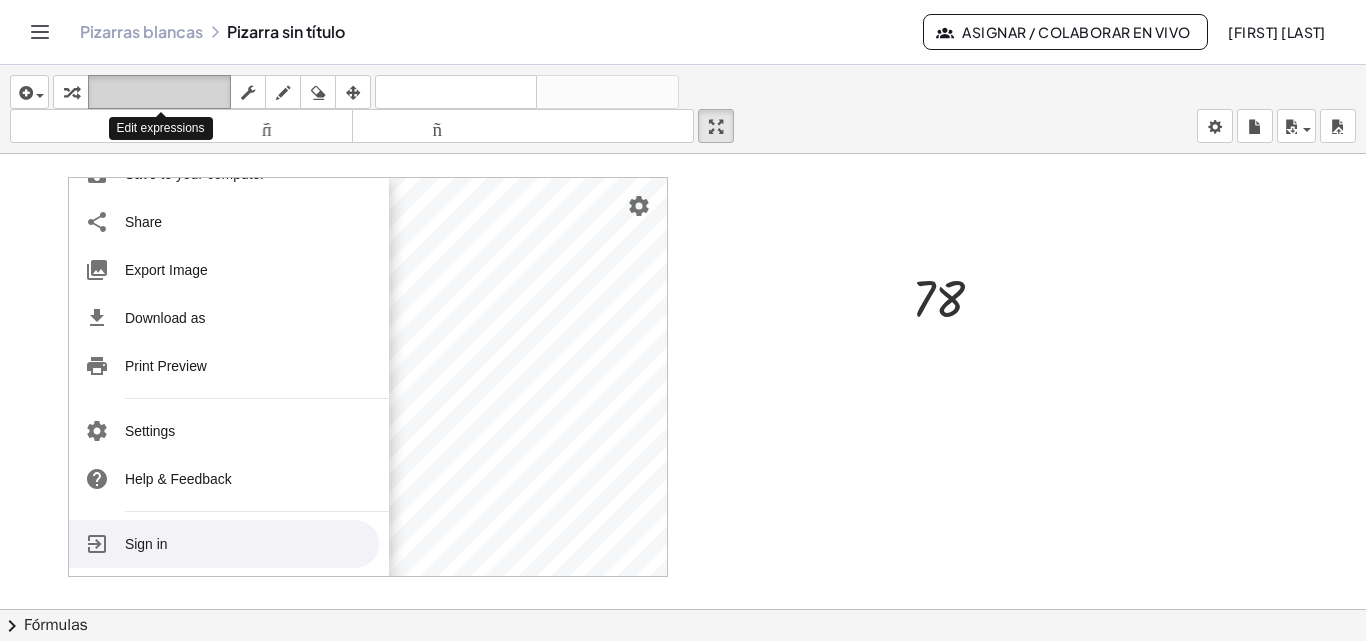click on "teclado teclado" at bounding box center [159, 92] 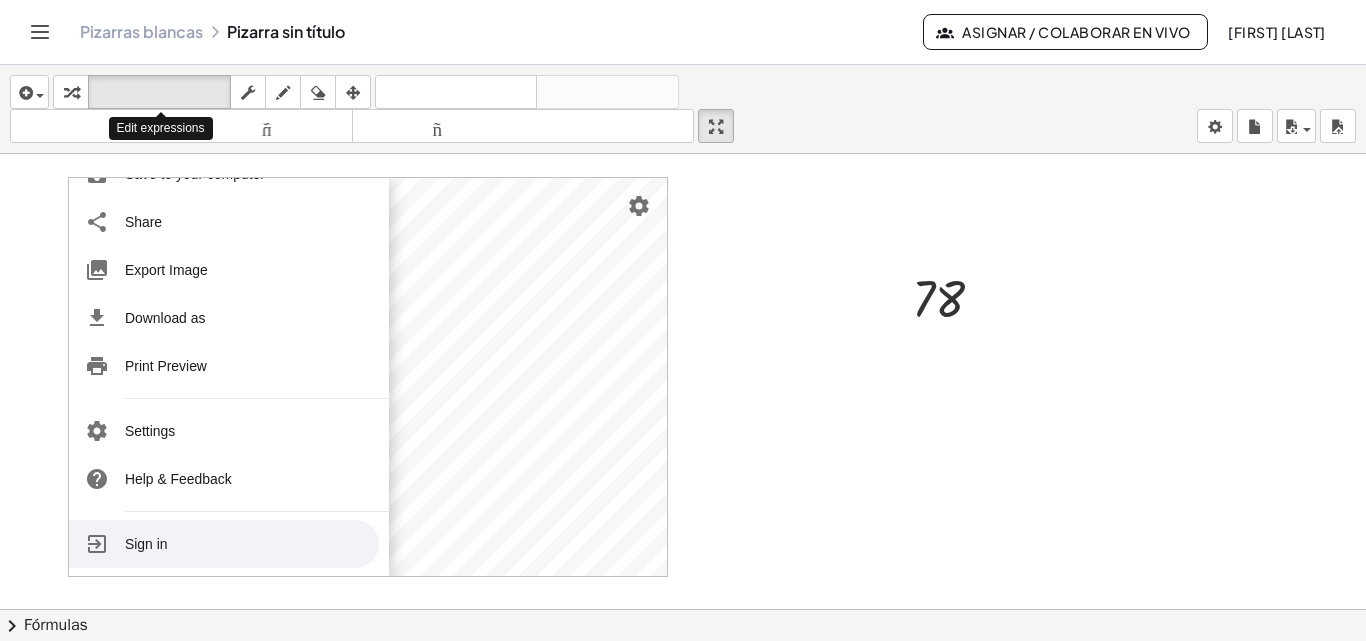 click on "insertar Seleccione uno: Expresión matemática Función Texto Vídeo de YouTube Graficando Geometría Geometría 3D transformar teclado teclado fregar dibujar borrar arreglar deshacer deshacer rehacer rehacer tamaño_del_formato menor tamaño_del_formato más grande pantalla completa carga   ahorrar nuevo ajustes Edit expressions" at bounding box center (683, 109) 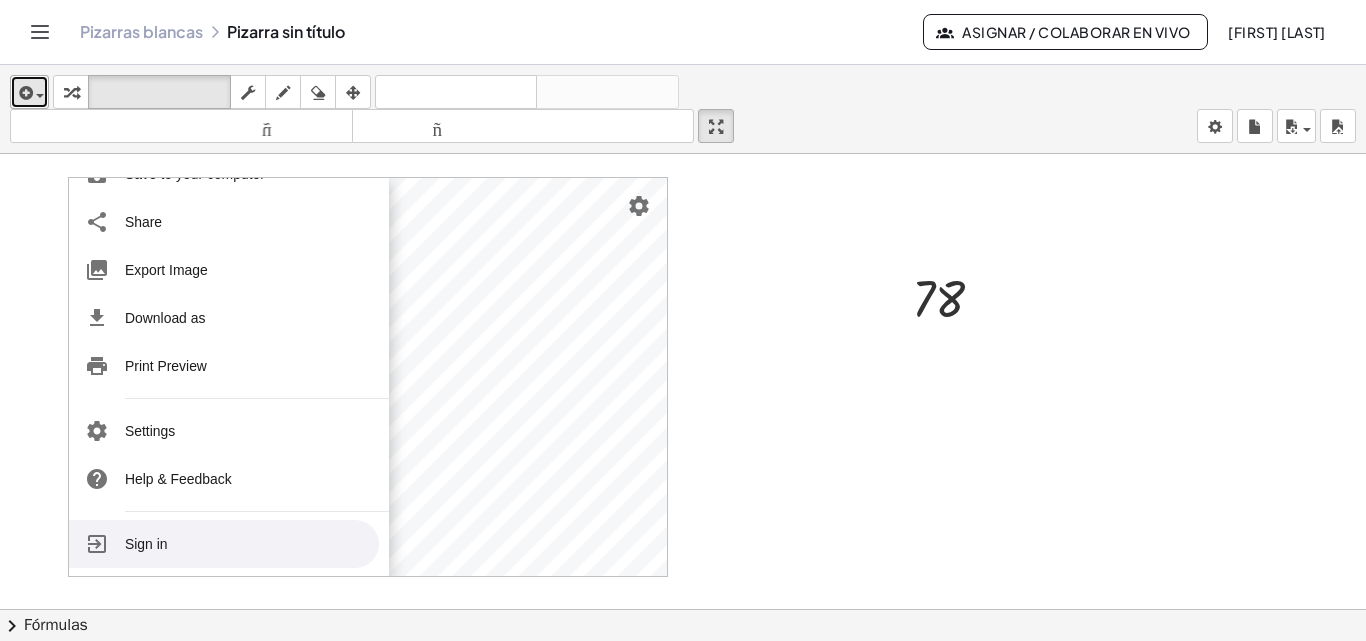 click at bounding box center (24, 93) 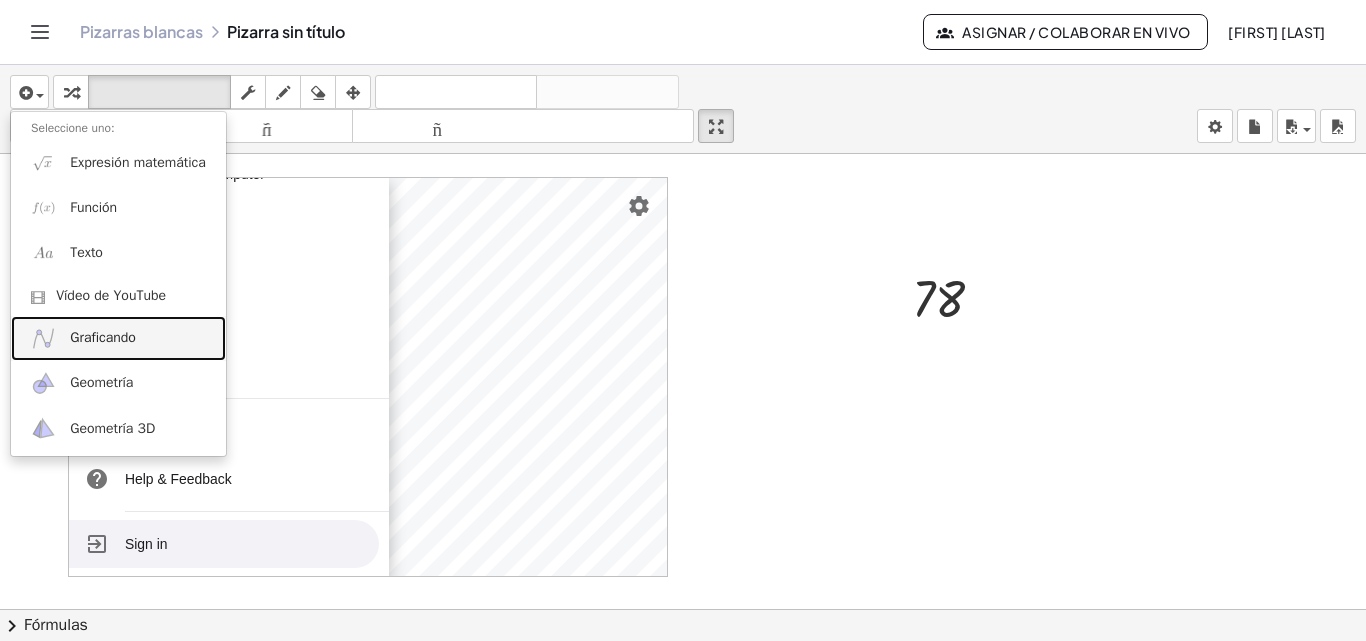 click on "Graficando" at bounding box center (118, 338) 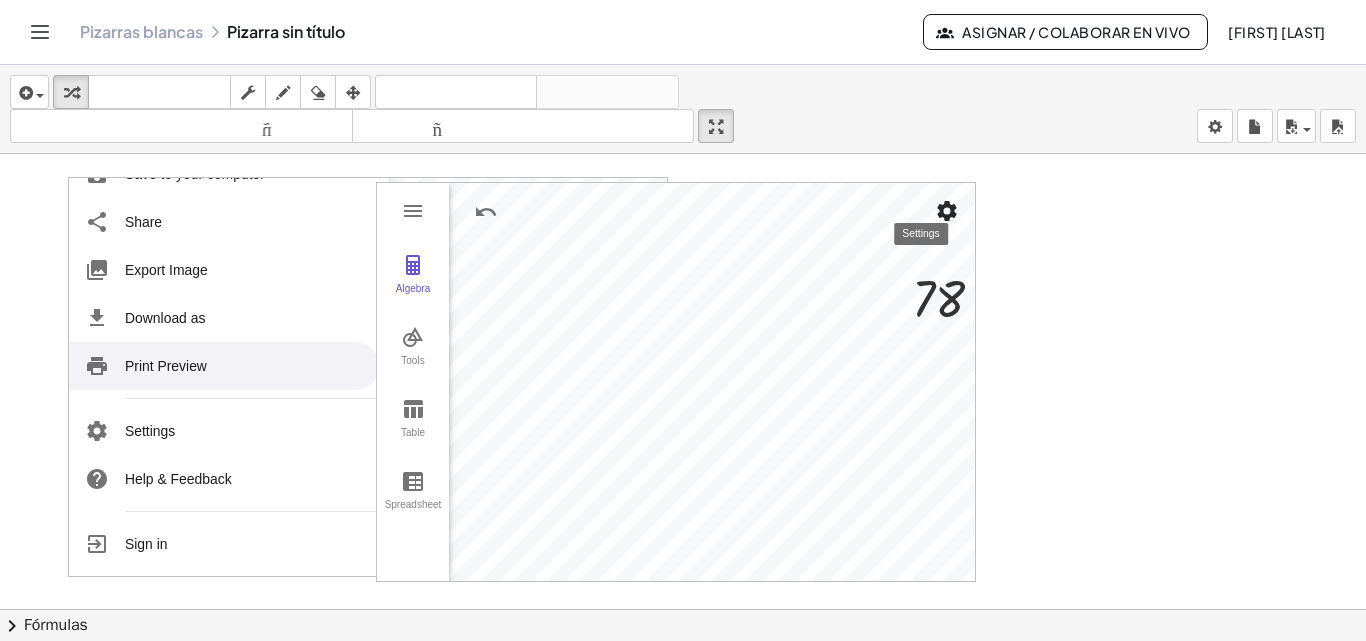 click at bounding box center [947, 211] 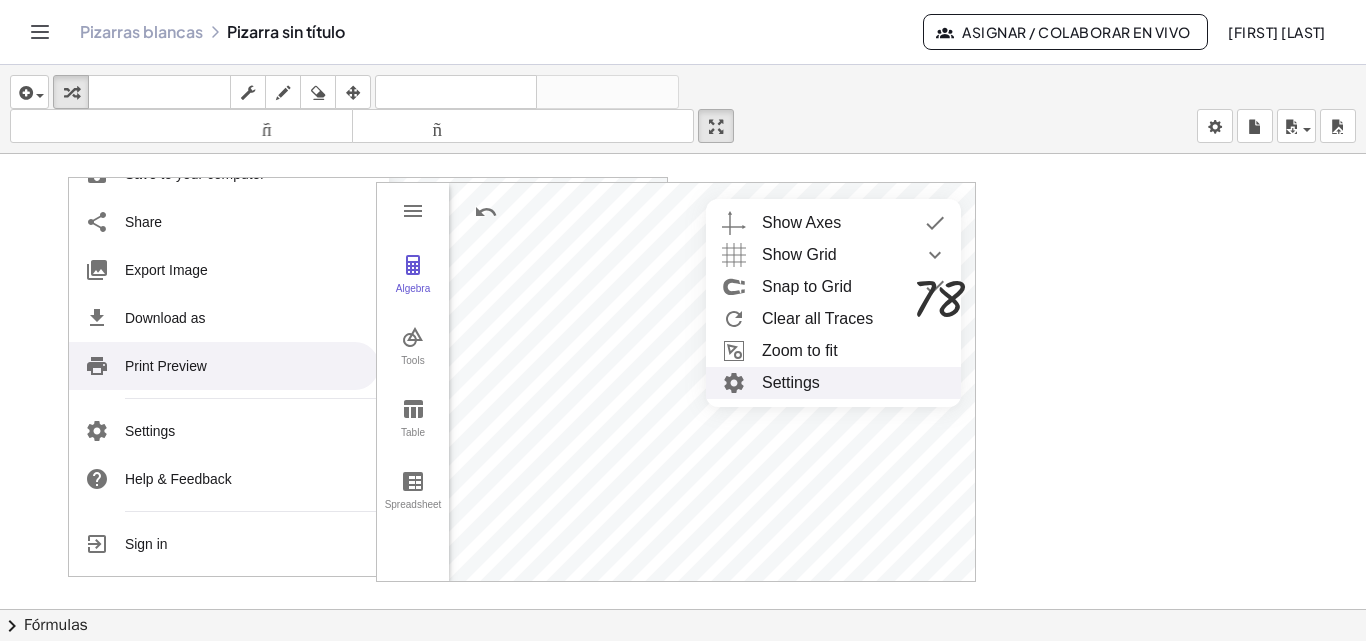 click on "Settings" at bounding box center [833, 383] 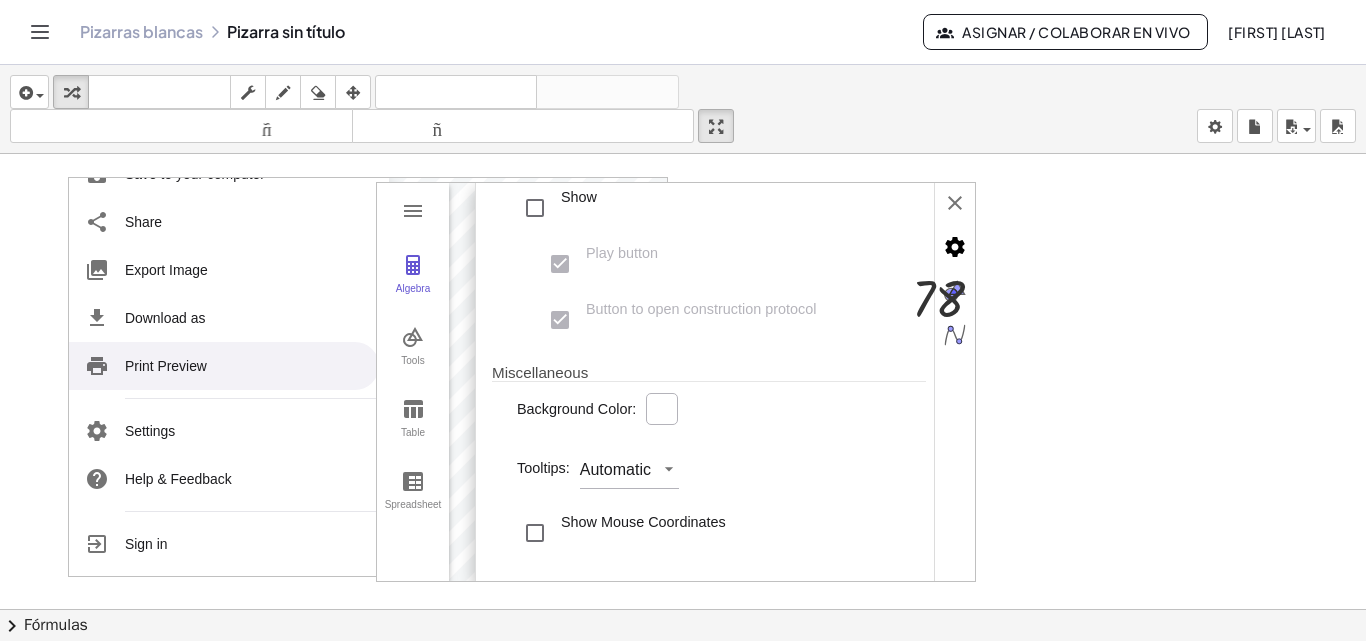 scroll, scrollTop: 533, scrollLeft: 0, axis: vertical 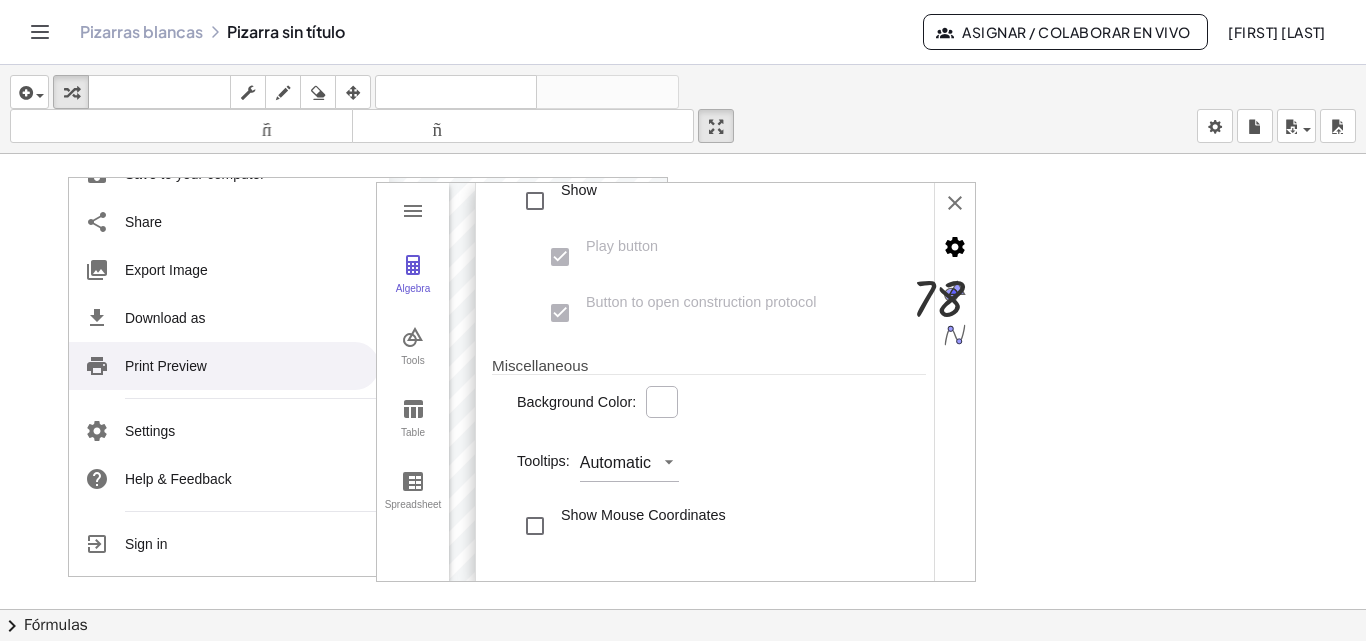 click at bounding box center (683, 623) 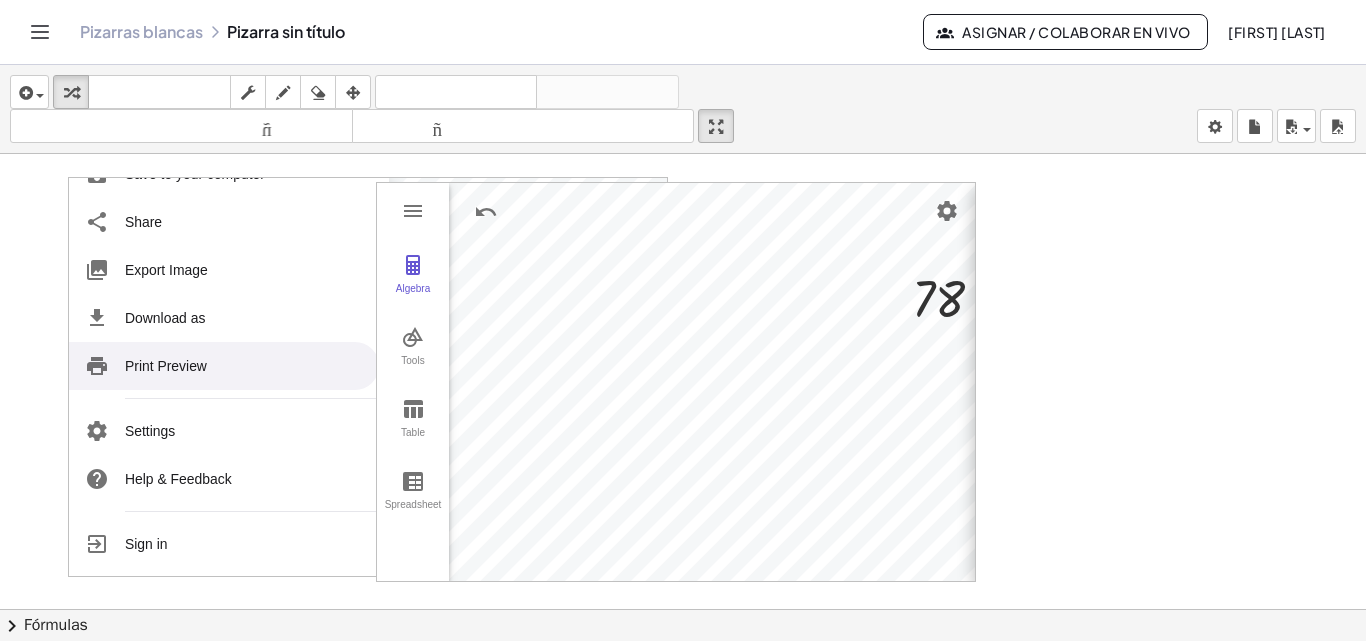 click on "Basic xAxis yAxis Grid Dimensions x Min: ***** x Max: **** y Min: ***** y Max: **** xAxis : yAxis *  :  * Axes Show Axes Bold Color: Line Style: Label Style: Serif Bold Italic Navigation Bar for Construction Steps Show Play button Button to open construction protocol Miscellaneous Background Color: Tooltips: Automatic Show Mouse Coordinates Right Angle Style: □ Show xAxis Show Numbers Positive Direction Only Distance Ticks:  |    |    | Label: Unit: Cross at: * Stick to Edge Selection Allowed Show yAxis Show Numbers Positive Direction Only Distance Ticks:  |    |    | Label: Unit: Cross at: * Stick to Edge Selection Allowed Show Grid Point Capturing: Automatic Grid Type Major and Minor Gridlines Distance x: * y: * θ: Line Style Color: Bold" at bounding box center [1225, 383] 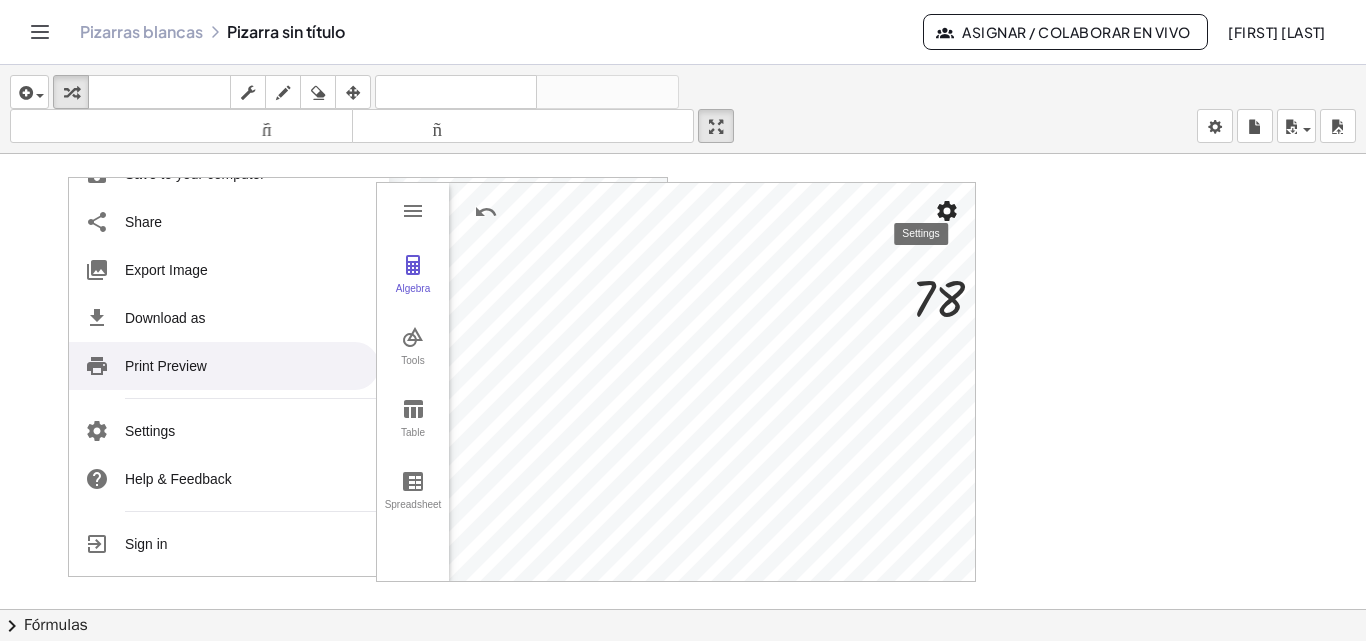 click at bounding box center [947, 211] 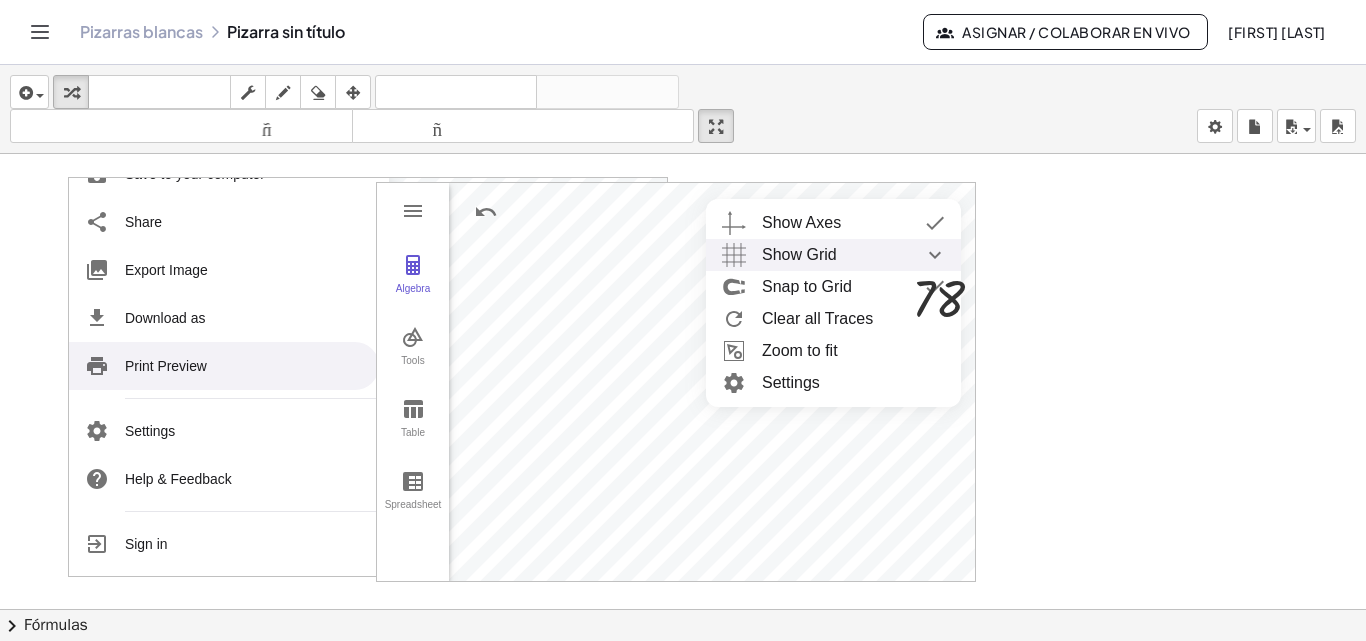 click on "Pizarras blancas Pizarra sin título" at bounding box center [501, 32] 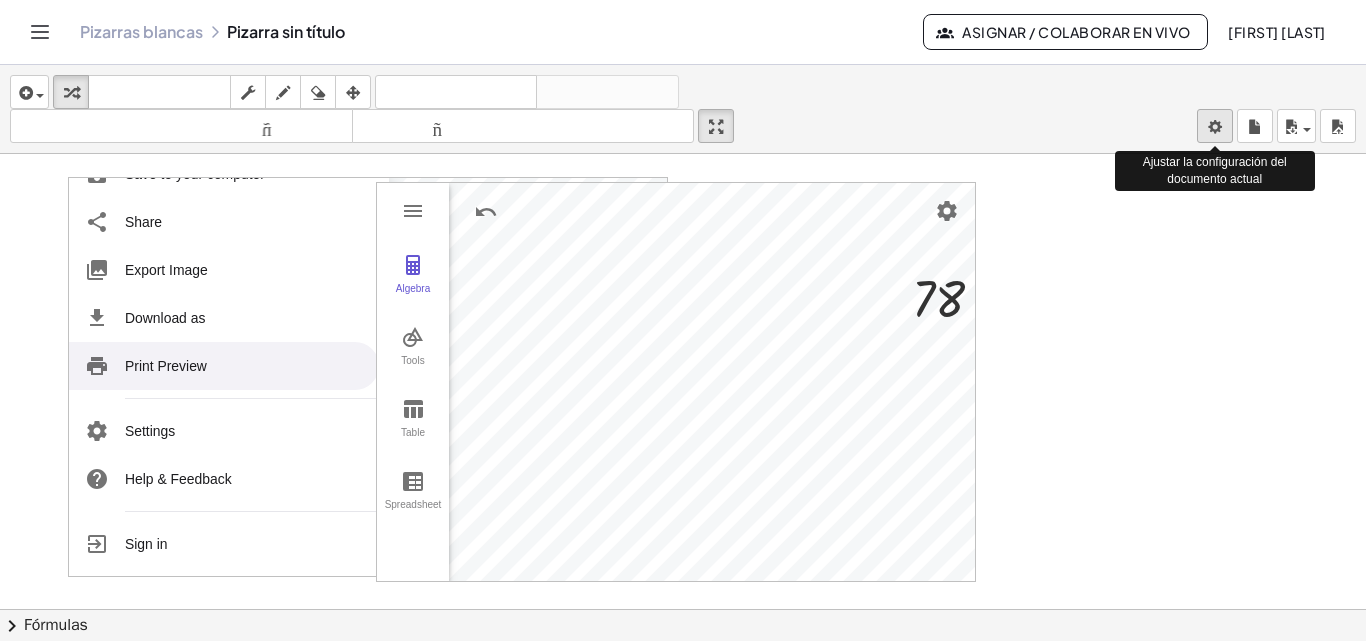 click on "Actividades  matemáticas fáciles de comprender Empezar Banco de actividades Trabajo asignado Clases Pizarras blancas ¡Hazte Premium! Referencia Cuenta versión 1.28.3 | Política de privacidad © 2025 | Graspable, Inc. Pizarras blancas Pizarra sin título Asignar / Colaborar en vivo [FIRST] [LAST]   insertar Seleccione uno: Expresión matemática Función Texto Vídeo de YouTube Graficando Geometría Geometría 3D transformar teclado teclado fregar dibujar borrar arreglar deshacer deshacer rehacer rehacer tamaño_del_formato menor tamaño_del_formato más grande pantalla completa carga   ahorrar nuevo ajustes Ajustar la configuración del documento actual GeoGebra Geometry Clear All Open Save online Save to your computer Share Export Image Download as Print Preview Settings Help & Feedback Sign in     Algebra Tools Point A Point B Point C t1 = Polygon A, B, C 8.2 a = Segment B, C 3.8 b = Segment C, A 4.2 c = Segment A, B 5.7 Input… GeoGebra Geometry Basic Tools Move Point Segment Line" at bounding box center (683, 320) 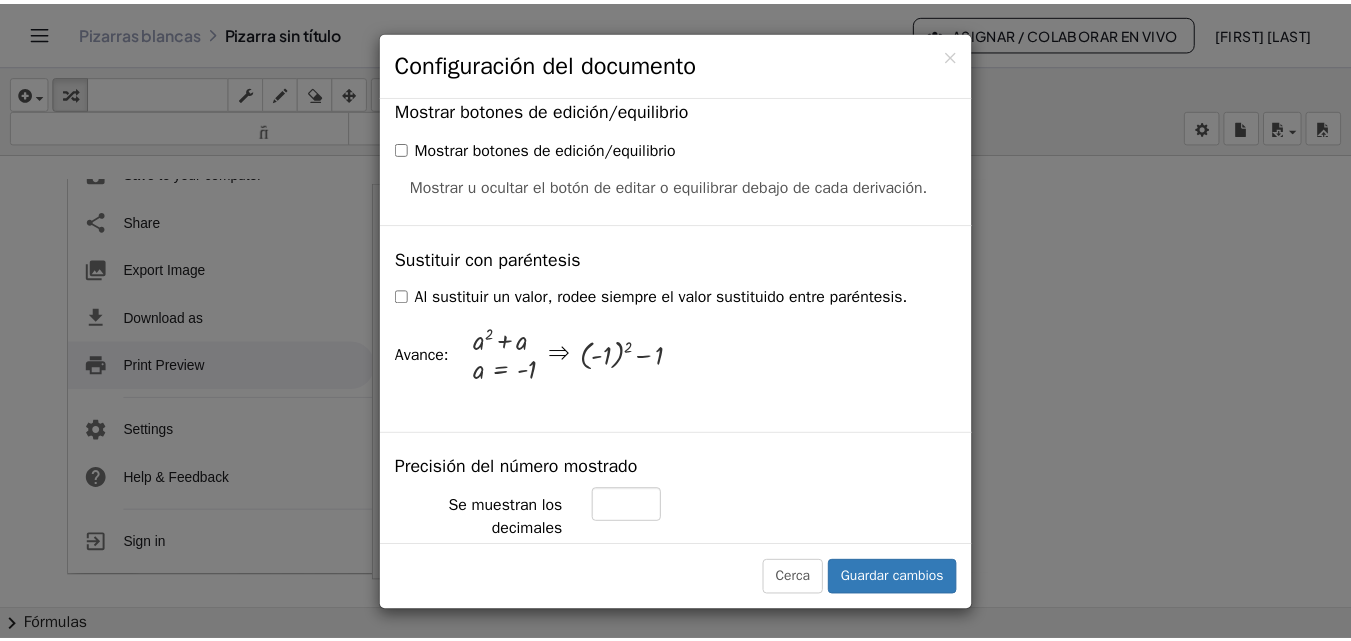 scroll, scrollTop: 524, scrollLeft: 0, axis: vertical 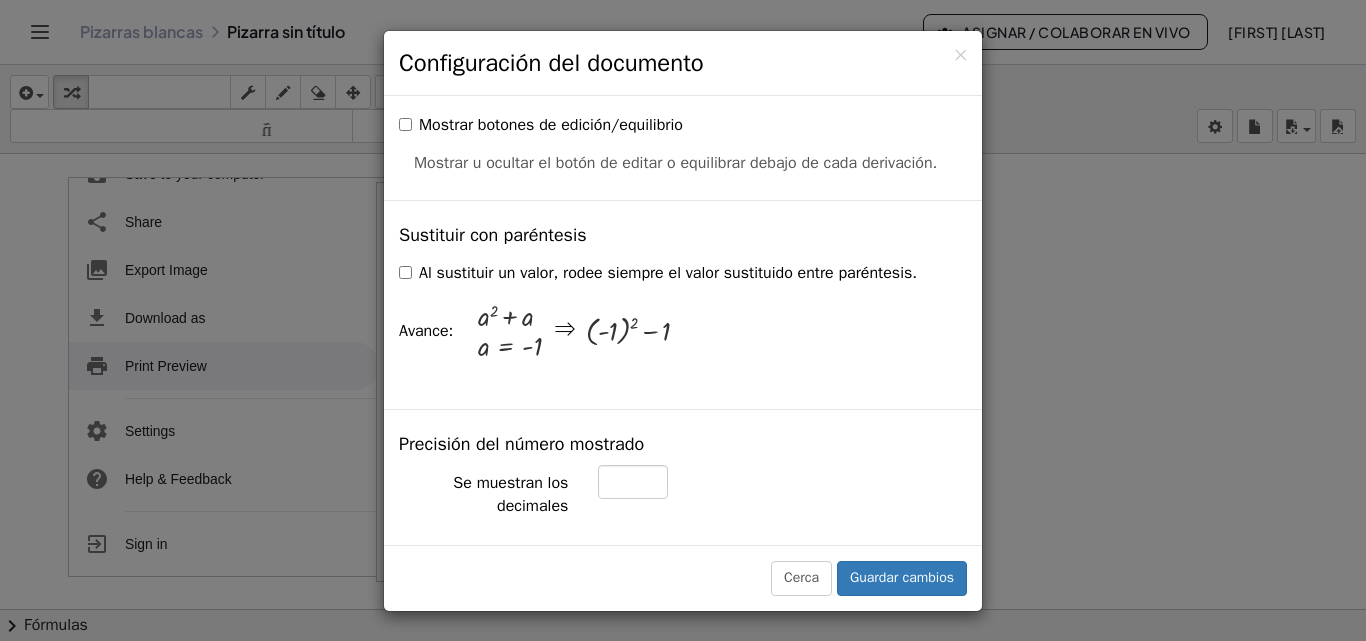 click on "× Configuración del documento Estas configuraciones se guardan con el documento en el que estás trabajando actualmente.
Reescritura de ecuaciones mediante arrastre
Deshabilitar arrastrar
Arrastrando
Arrastrar y simplificar
Arrastre un término sobre el signo igual para aplicar la operación inversa a ambos lados. Se mostrarán los términos inversos en ambos lados de la ecuación.
Unidad para funciones trigonométricas
Radianes
Grados
Los pasos ya calculados se actualizarán según esta configuración.
Avance:
sin ( , 90 ) = 1
Mostrar botones de edición/equilibrio
Mostrar botones de edición/equilibrio
Sustituir con paréntesis   + a" at bounding box center (683, 320) 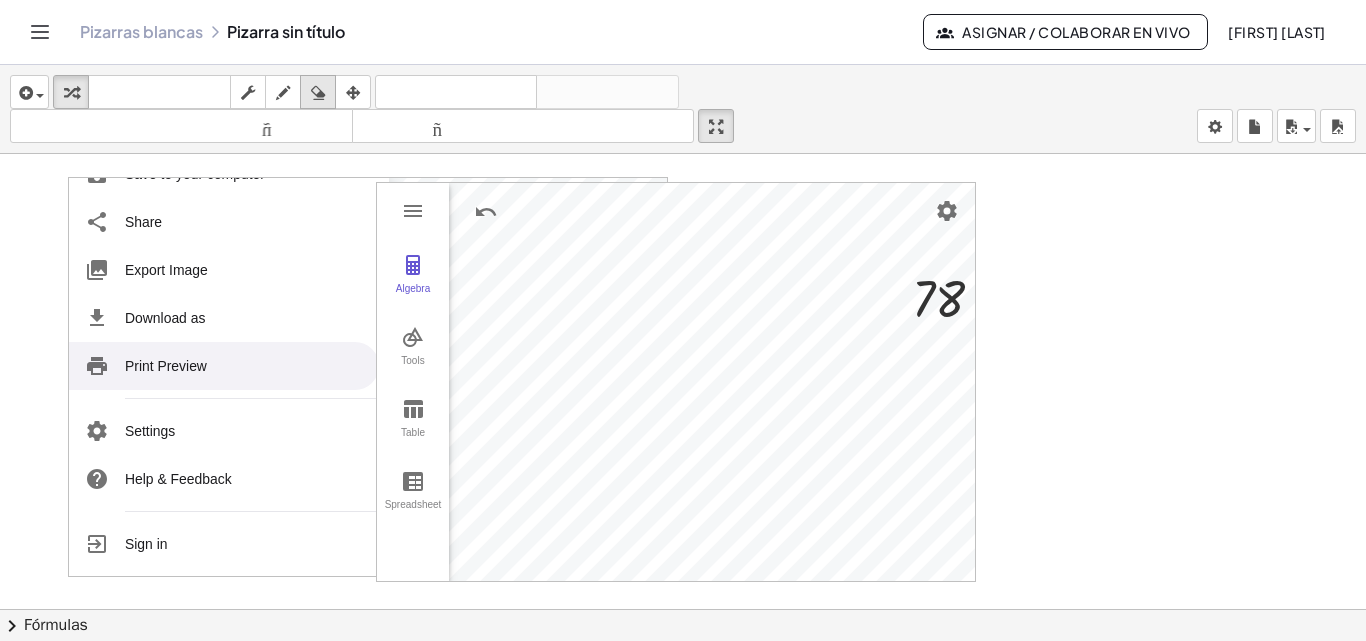 click at bounding box center [318, 92] 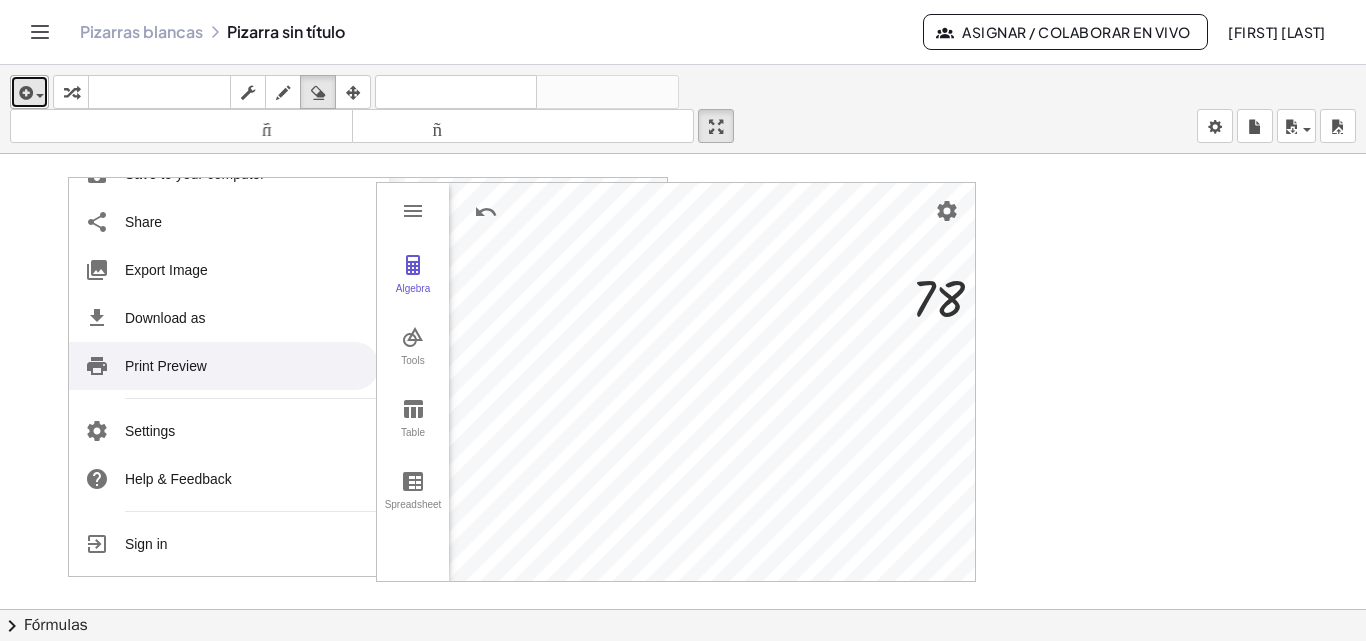 click at bounding box center [24, 93] 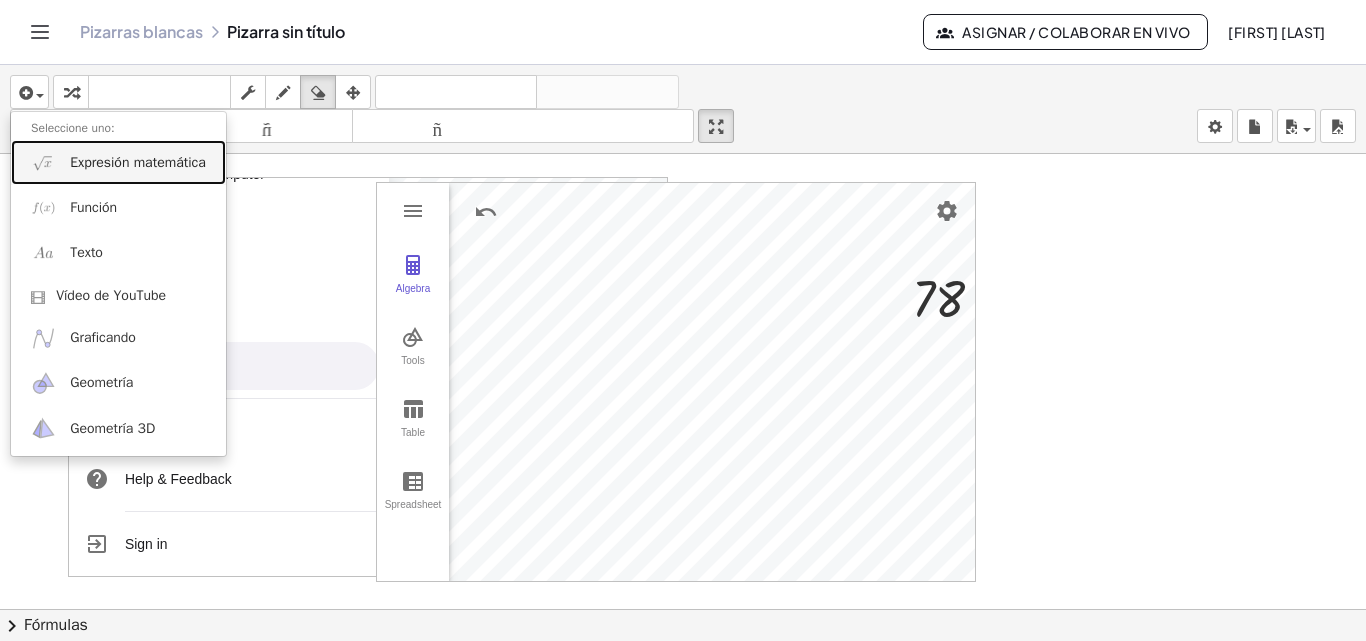 click on "Expresión matemática" at bounding box center [138, 162] 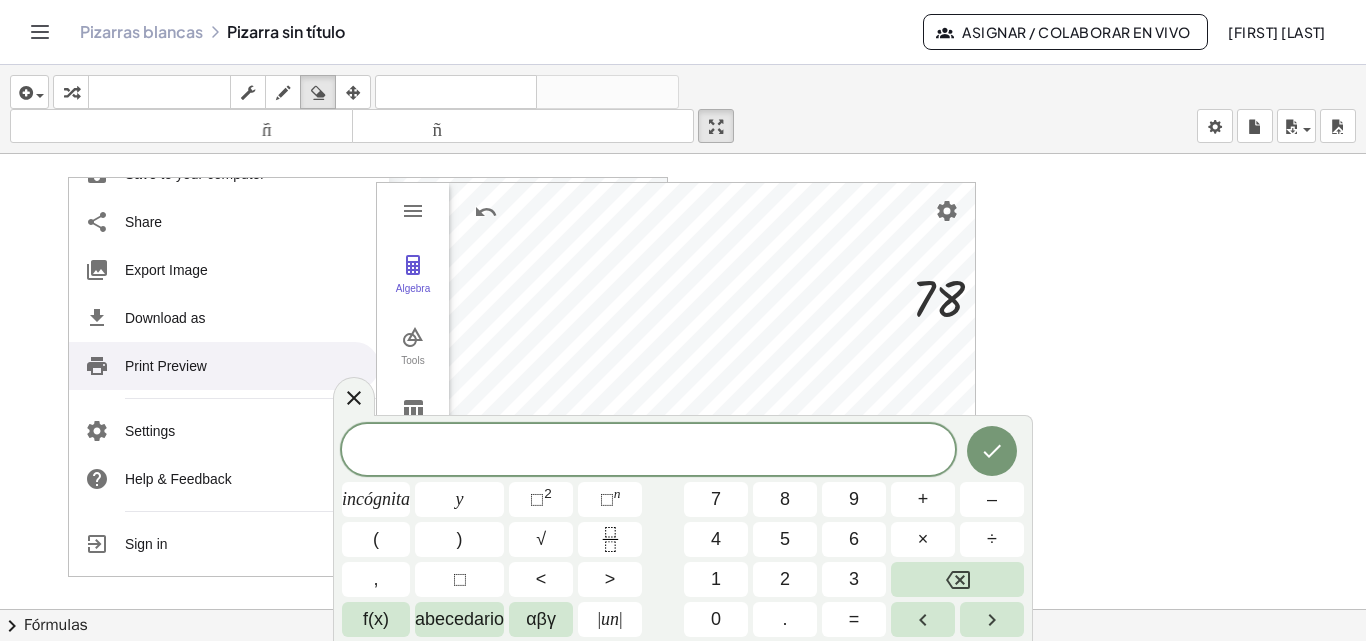 drag, startPoint x: 32, startPoint y: 32, endPoint x: 125, endPoint y: 136, distance: 139.51703 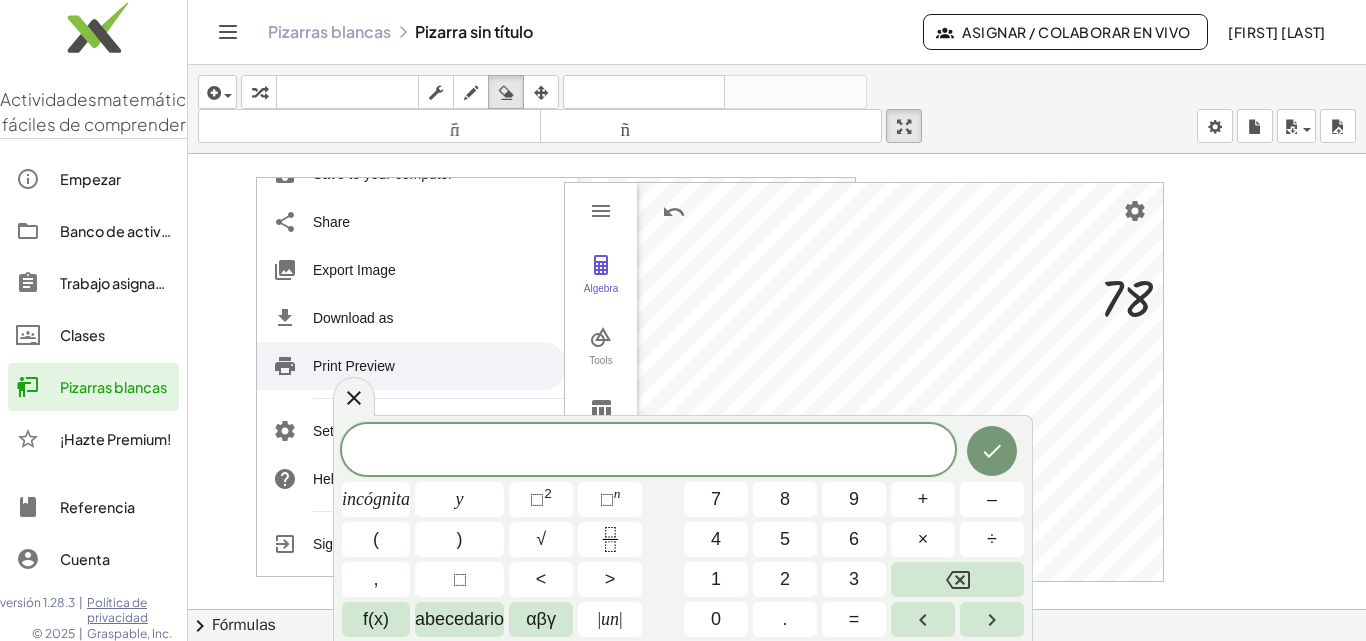 click on "Empezar" 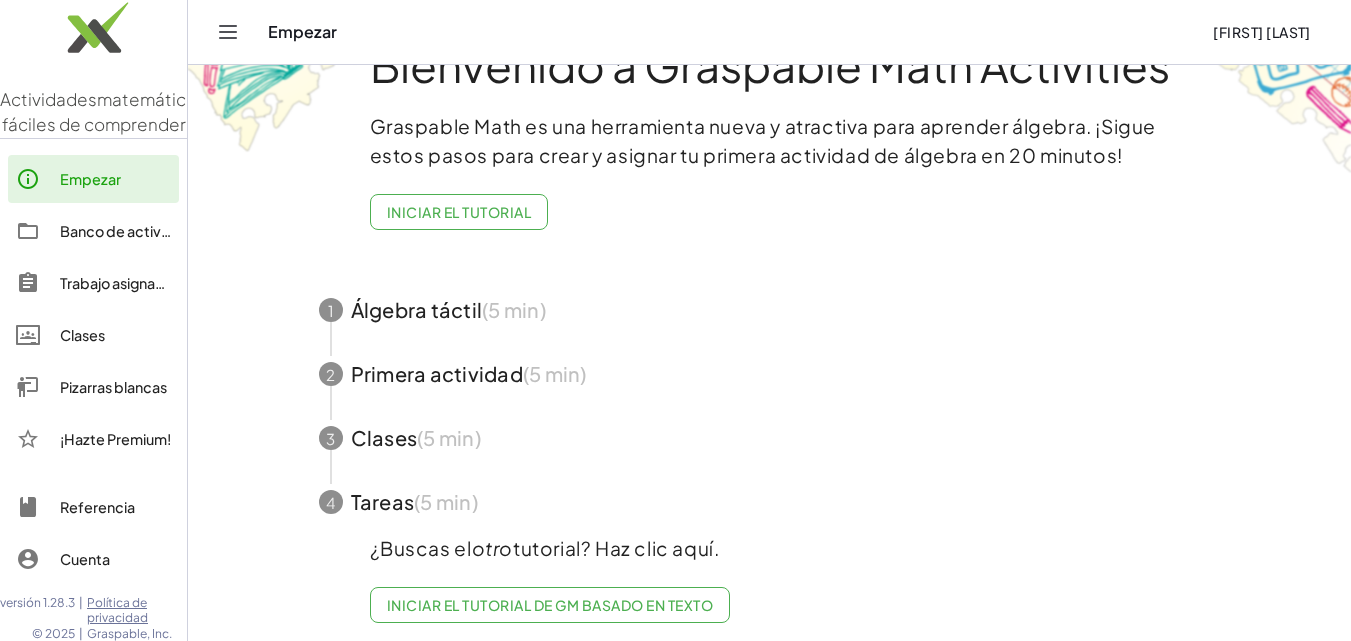 click at bounding box center [770, 310] 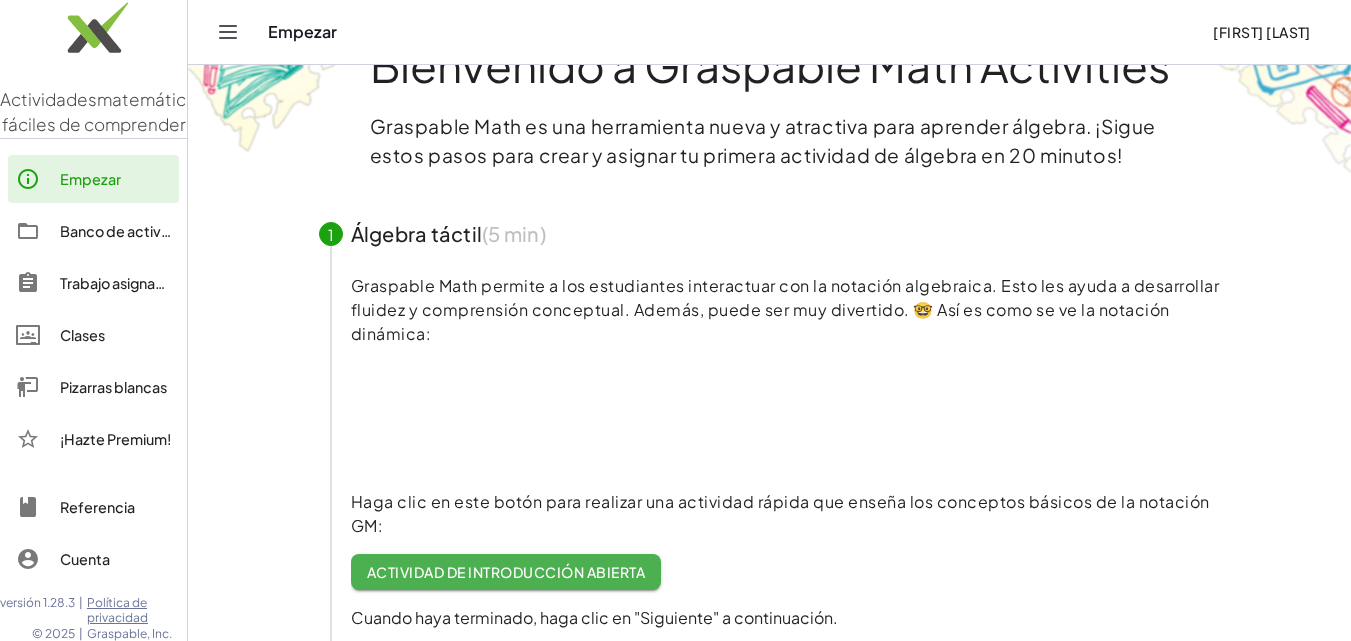 scroll, scrollTop: 200, scrollLeft: 0, axis: vertical 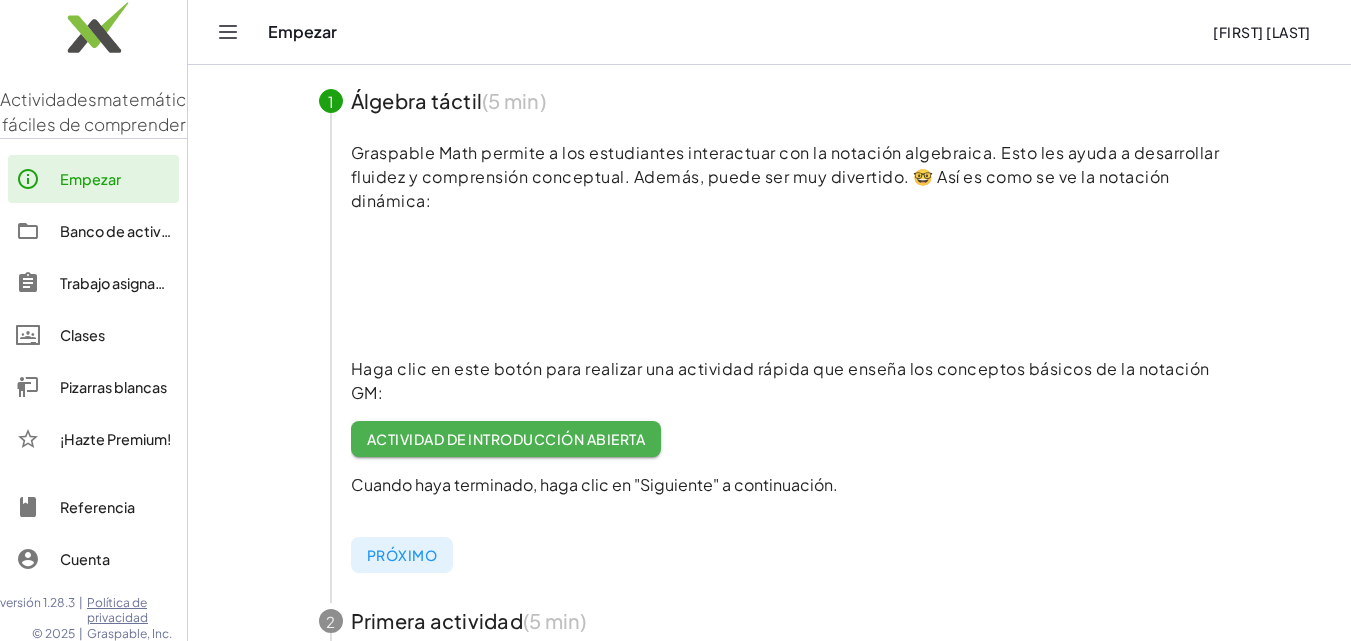 click on "Actividad de introducción abierta" at bounding box center [506, 439] 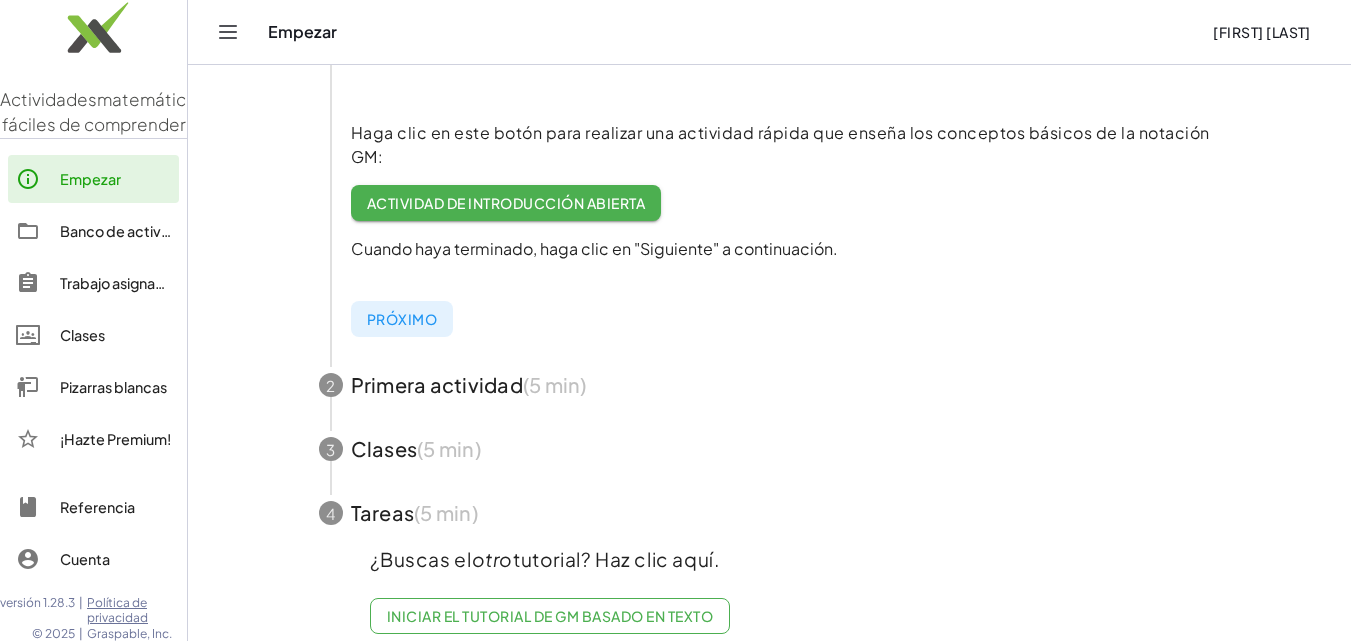scroll, scrollTop: 472, scrollLeft: 0, axis: vertical 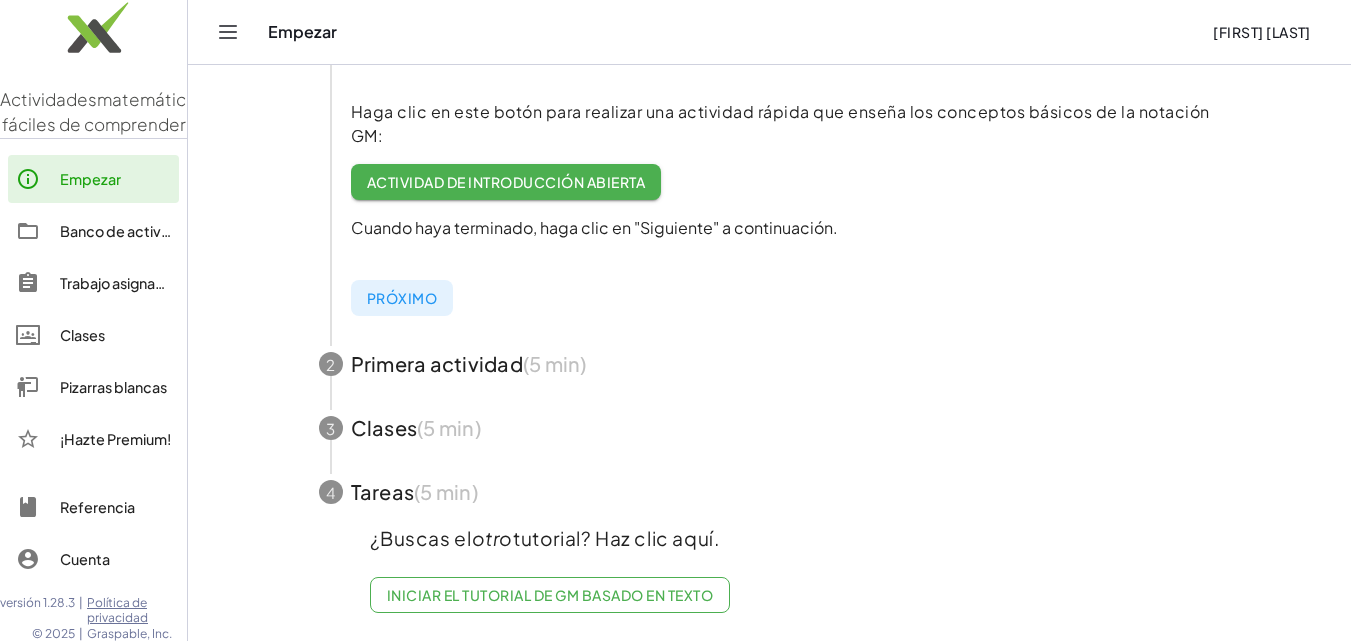 click on "Banco de actividades" at bounding box center (134, 231) 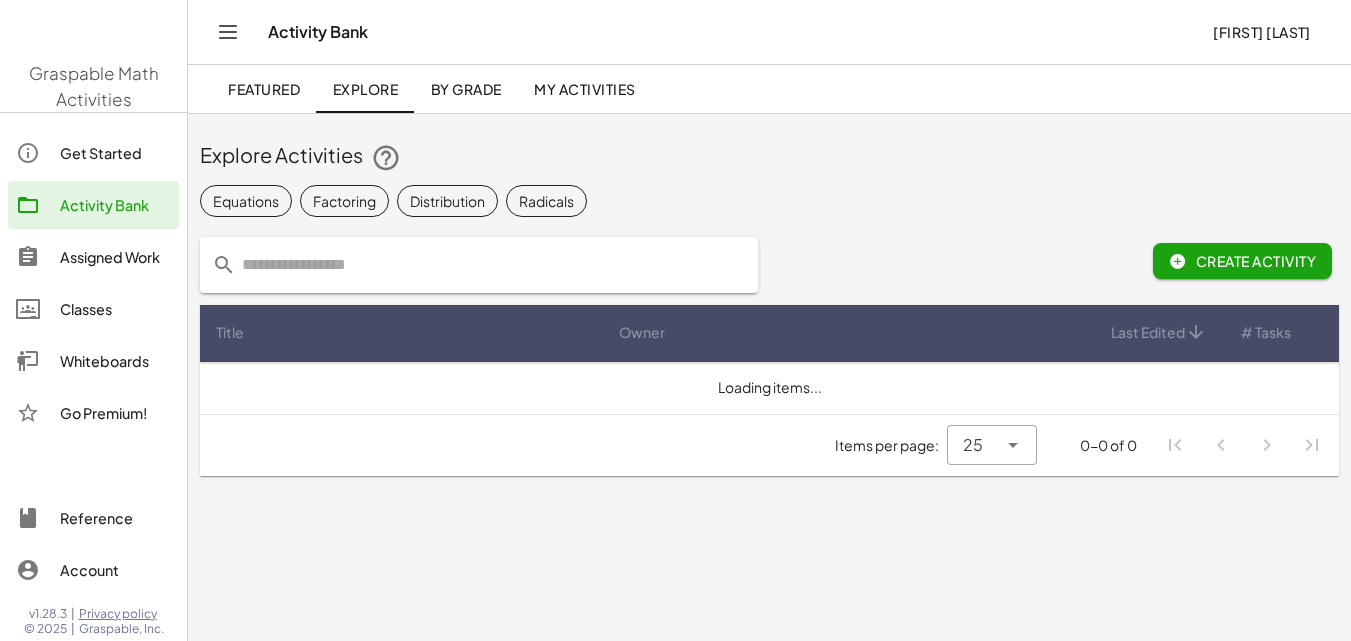 scroll, scrollTop: 0, scrollLeft: 0, axis: both 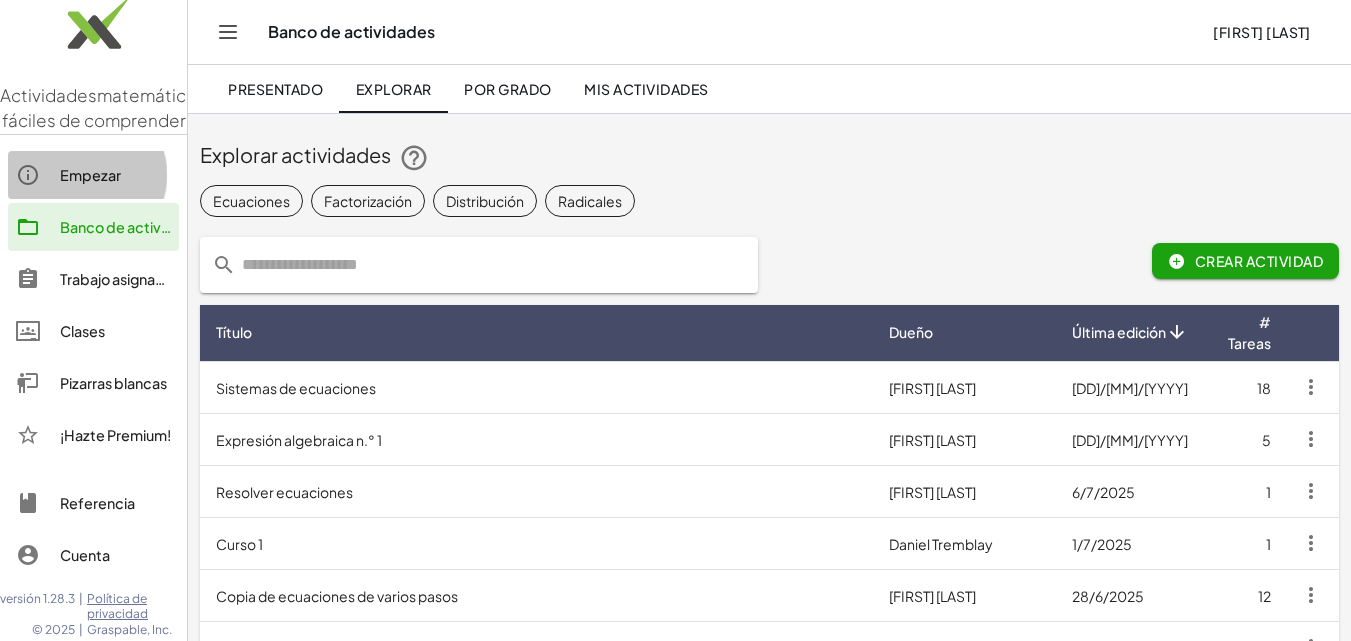 click on "Empezar" 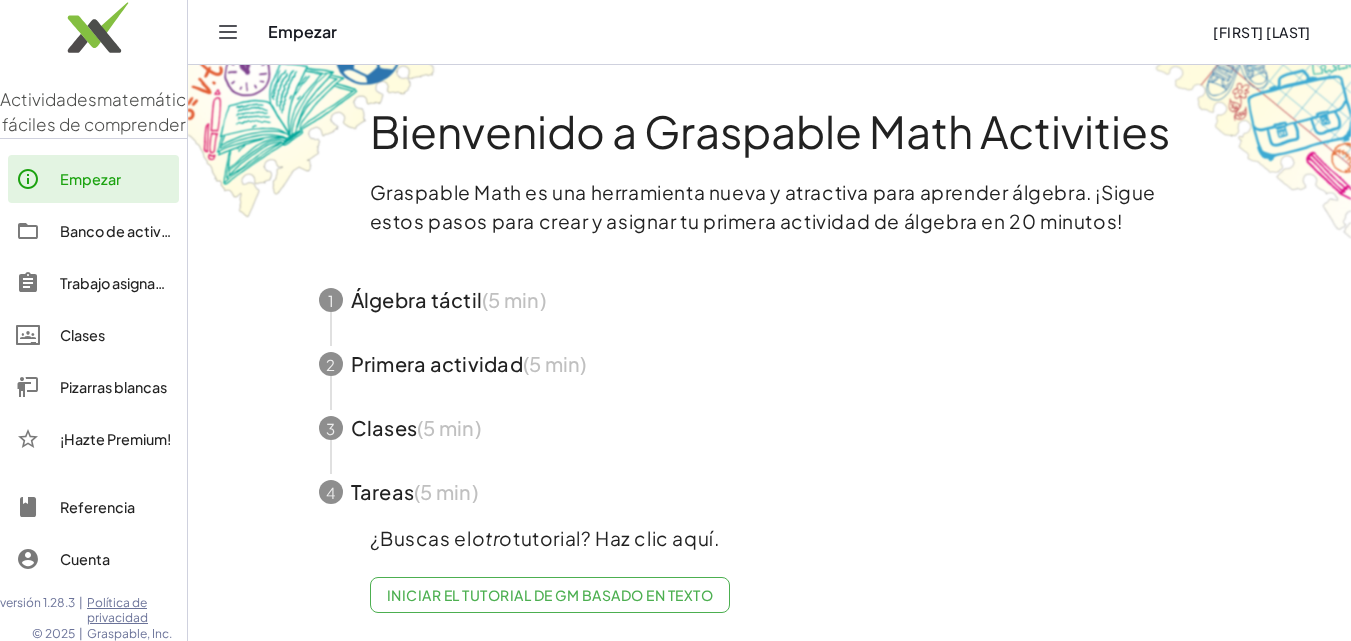scroll, scrollTop: 0, scrollLeft: 0, axis: both 